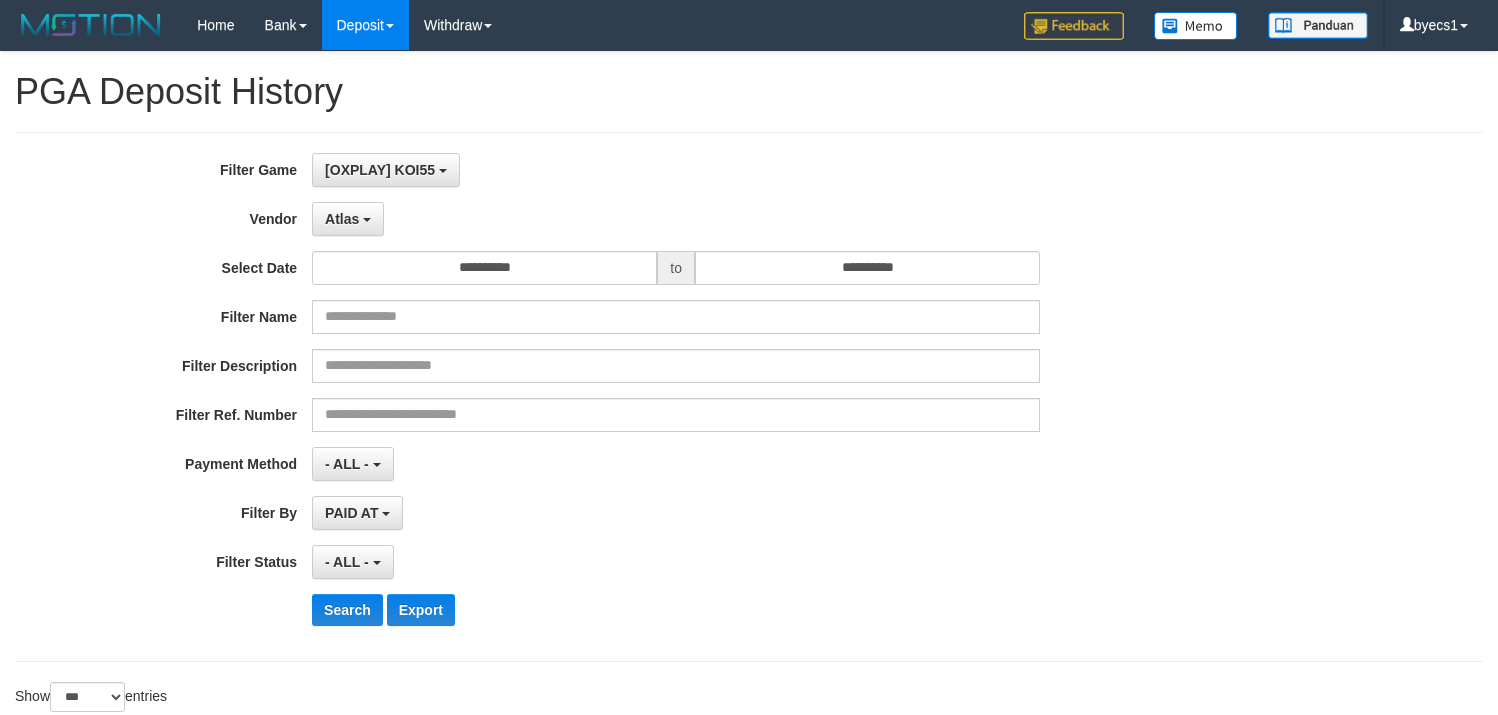 select on "**********" 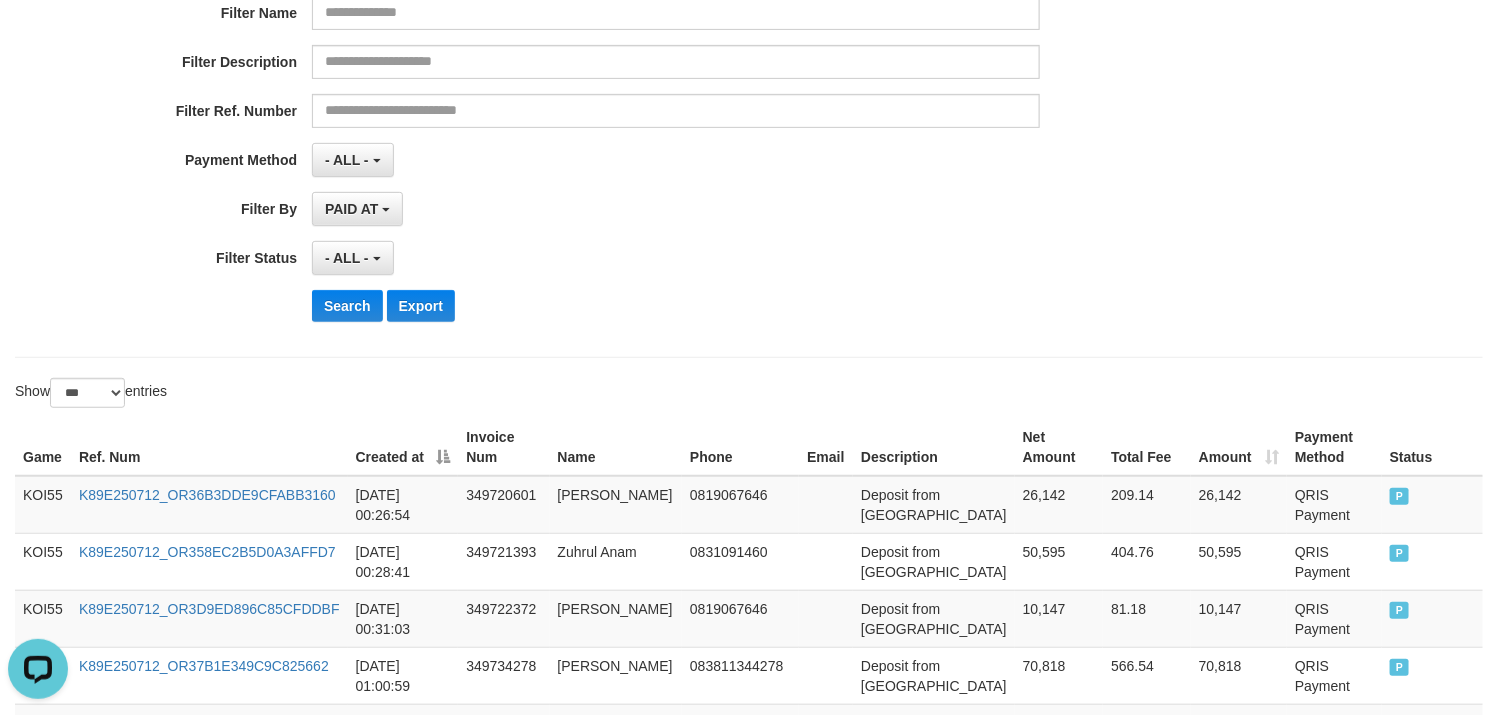 scroll, scrollTop: 0, scrollLeft: 0, axis: both 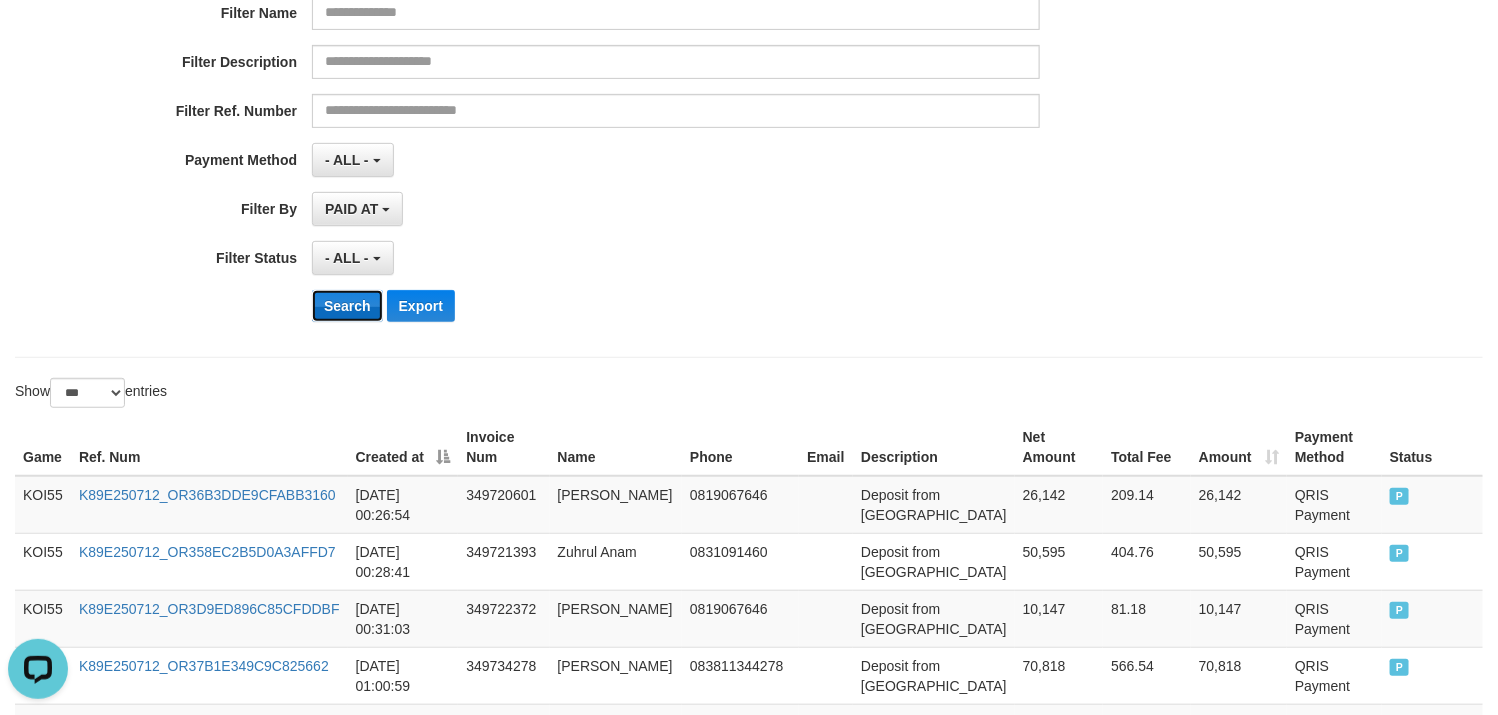 click on "Search" at bounding box center (347, 306) 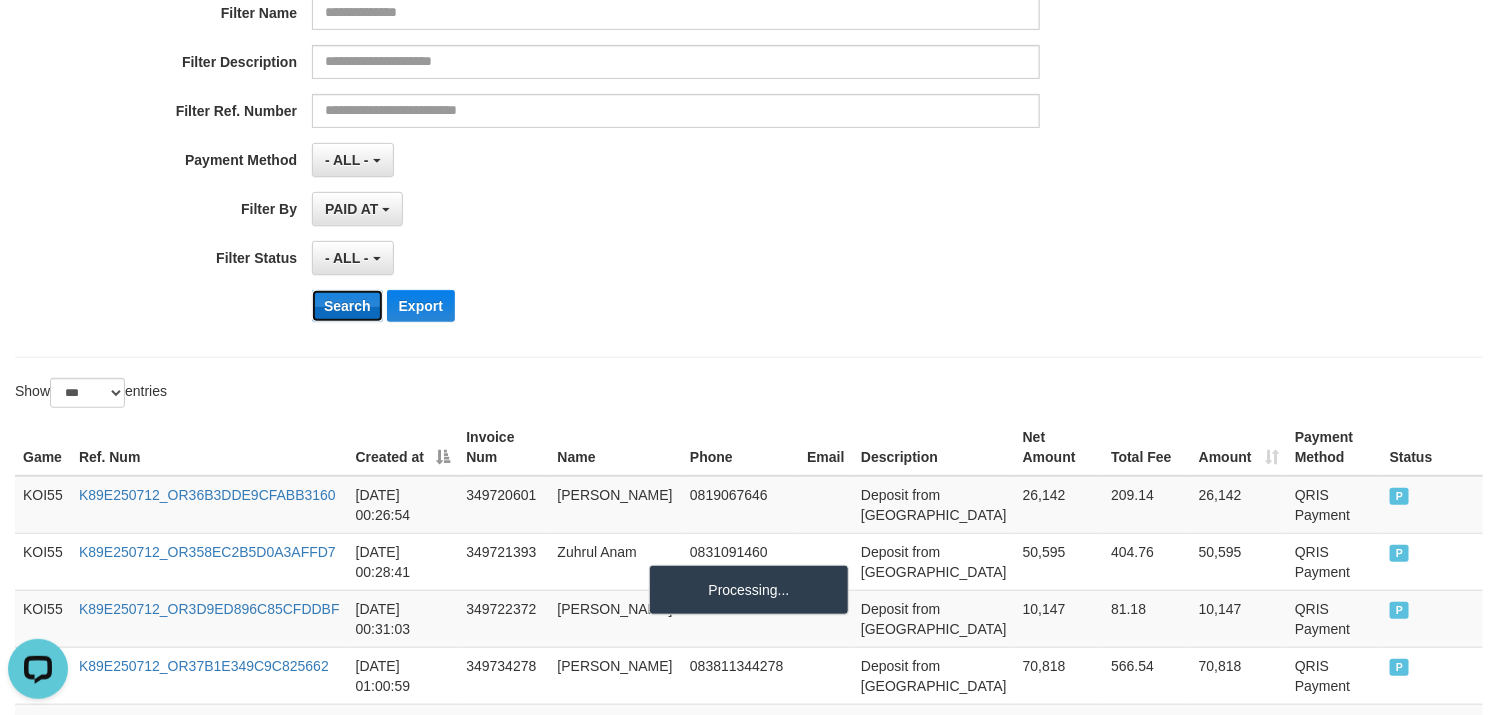 click on "Search" at bounding box center (347, 306) 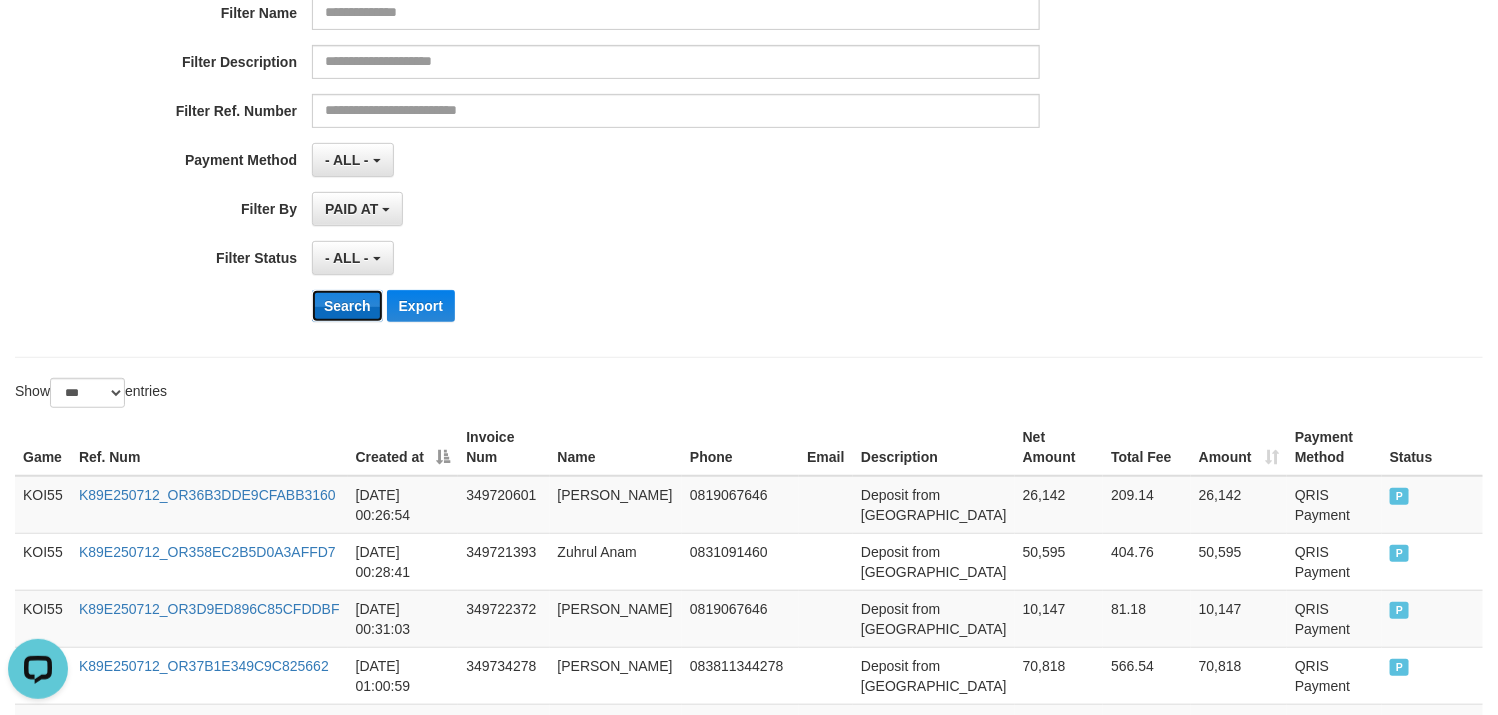 click on "Search" at bounding box center (347, 306) 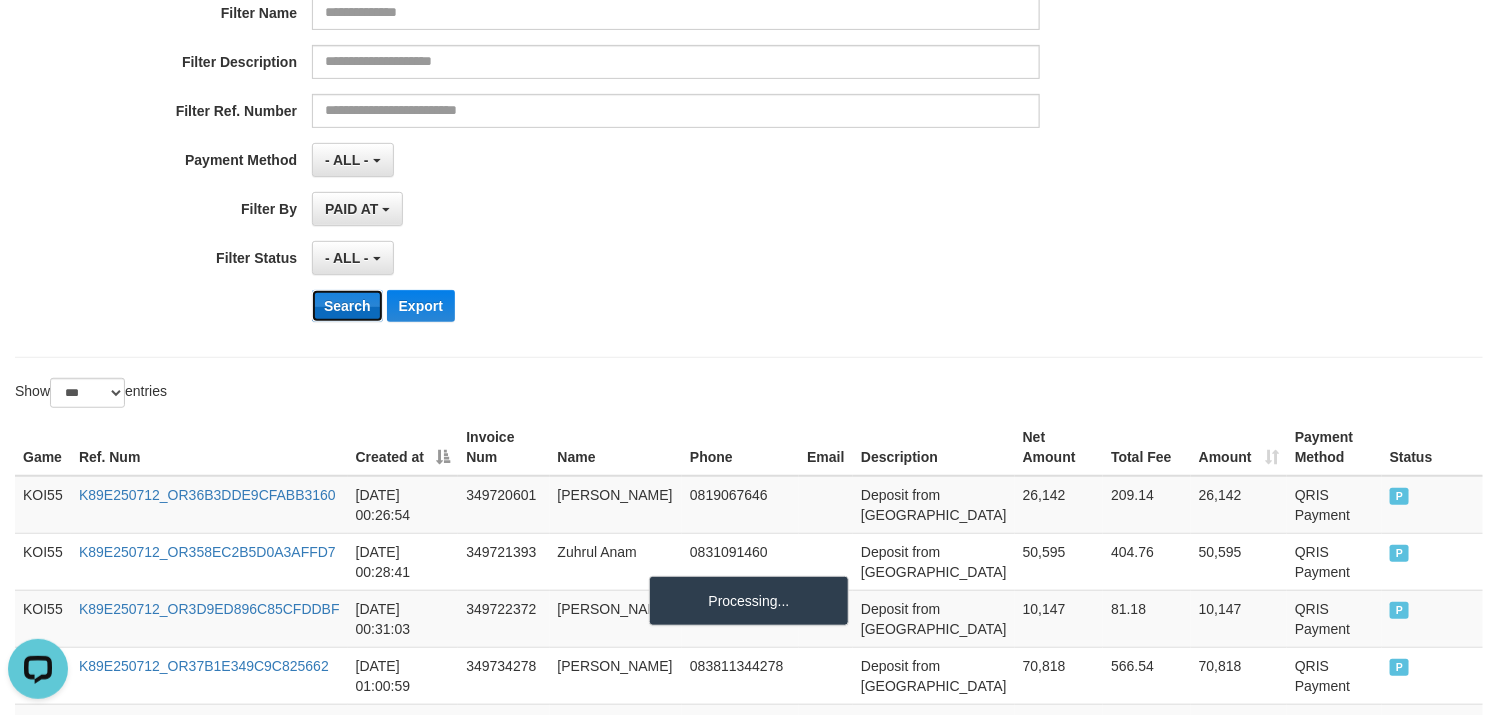 click on "Search" at bounding box center [347, 306] 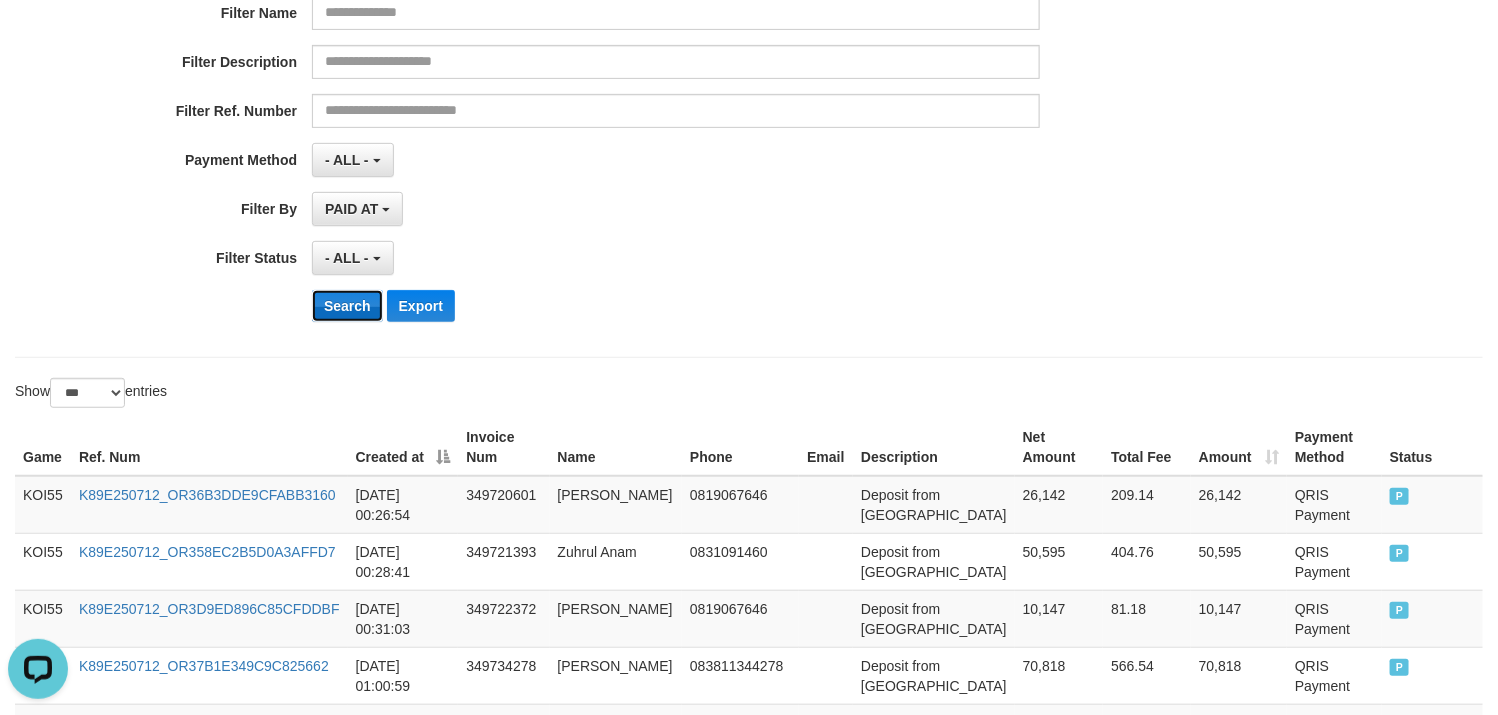 click on "Search" at bounding box center (347, 306) 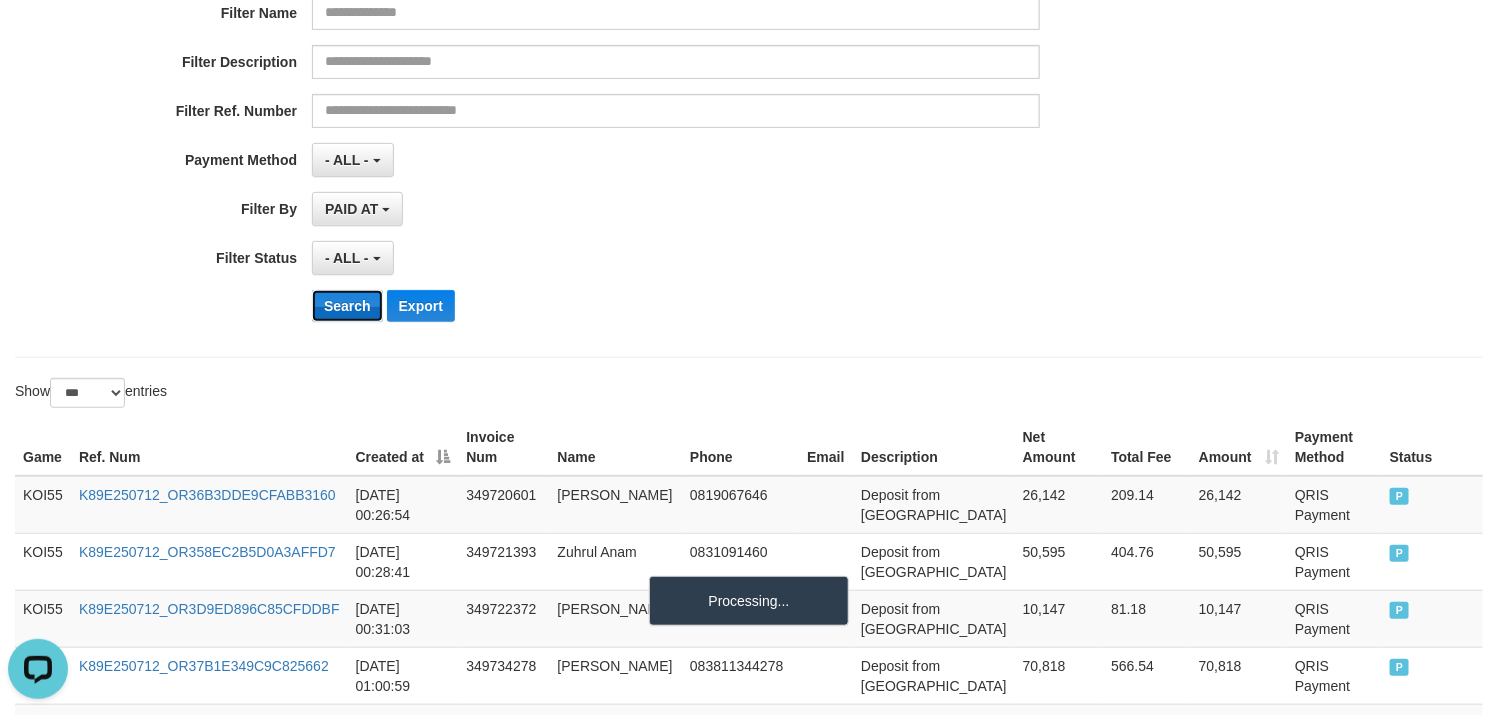 click on "Search" at bounding box center [347, 306] 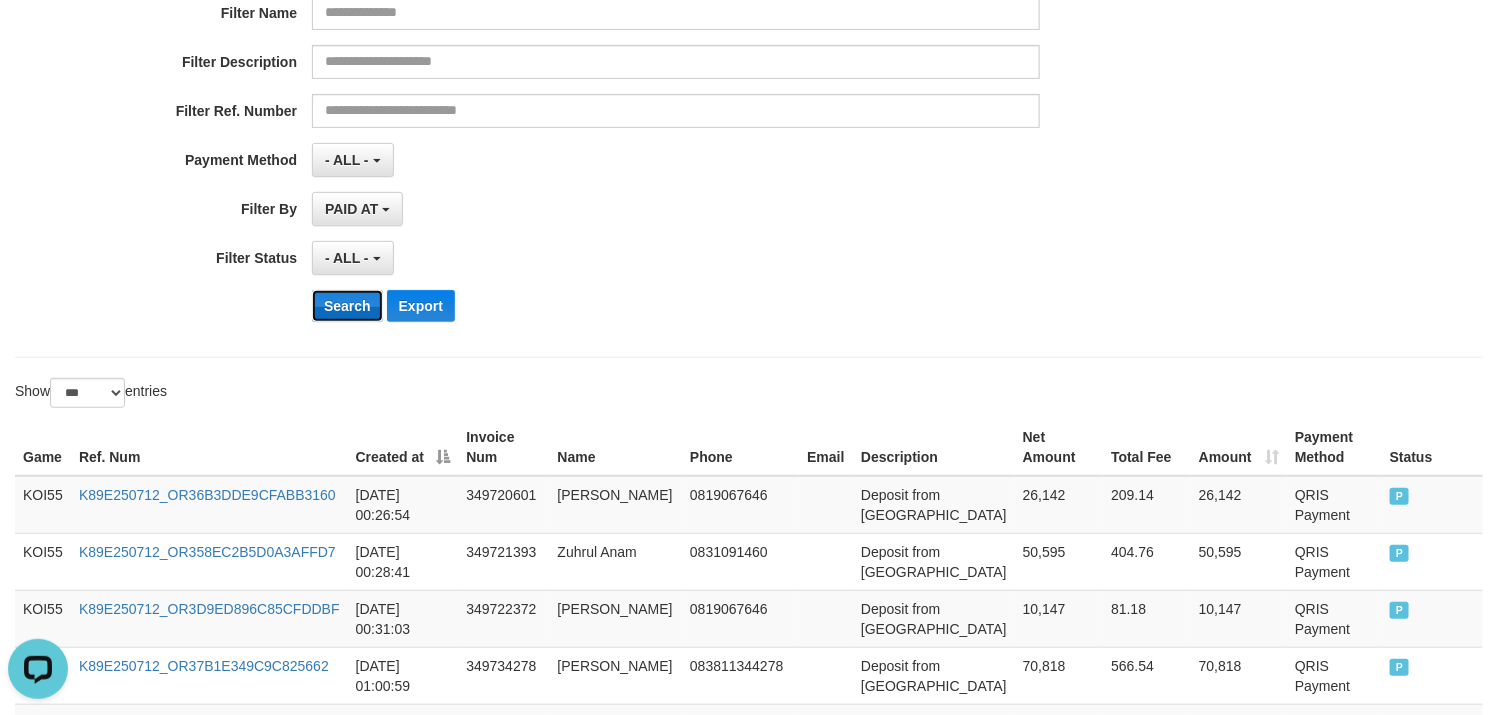 click on "Search" at bounding box center (347, 306) 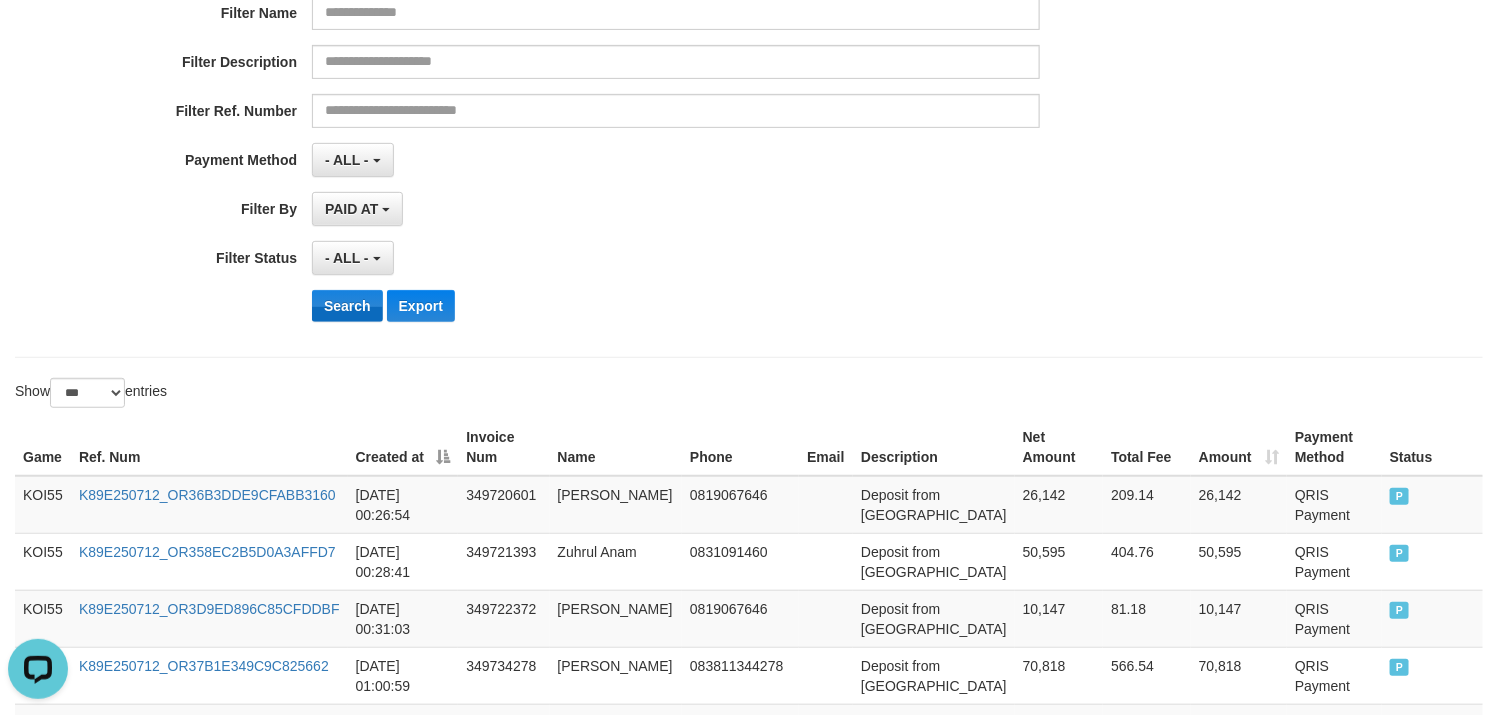 scroll, scrollTop: 1077, scrollLeft: 0, axis: vertical 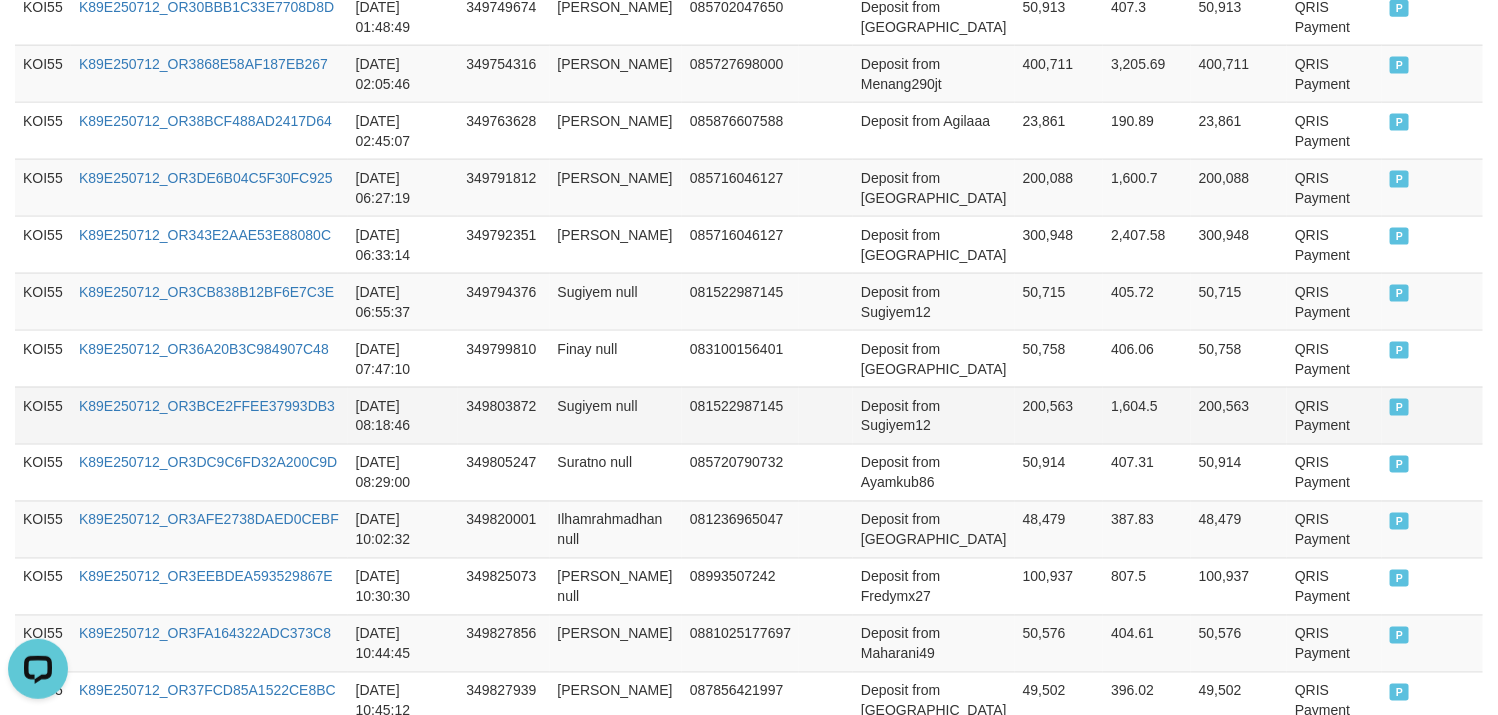 click on "KOI55" at bounding box center [43, 415] 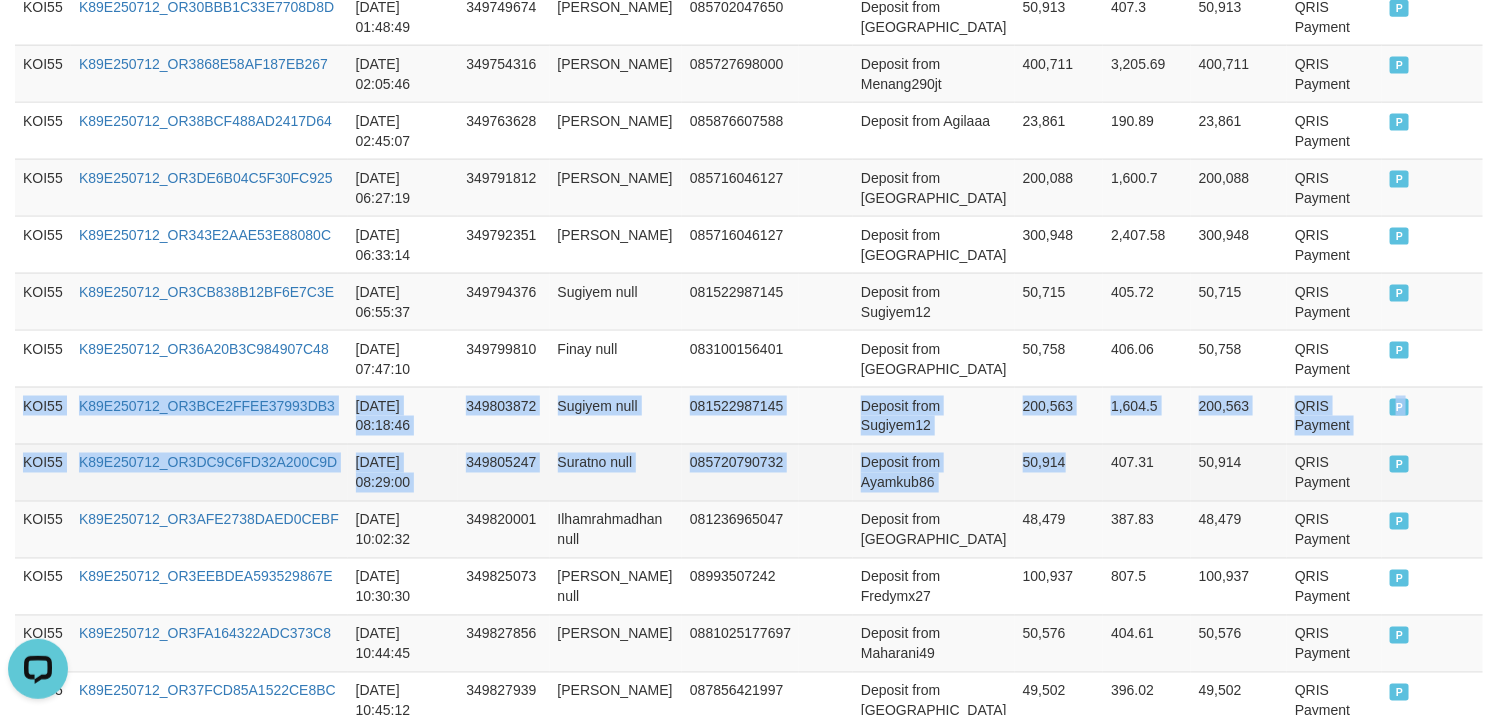 drag, startPoint x: 40, startPoint y: 415, endPoint x: 1059, endPoint y: 505, distance: 1022.96674 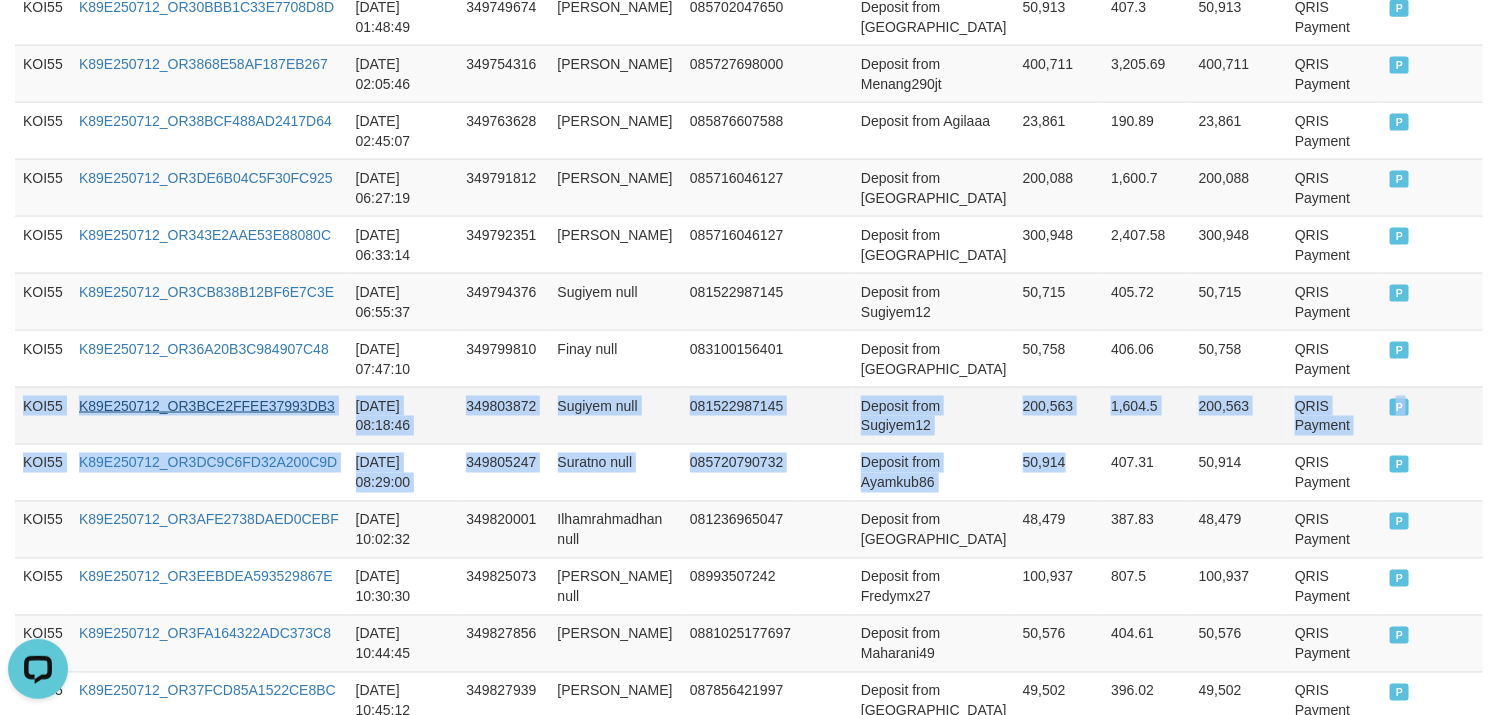 drag, startPoint x: 217, startPoint y: 445, endPoint x: 90, endPoint y: 421, distance: 129.24782 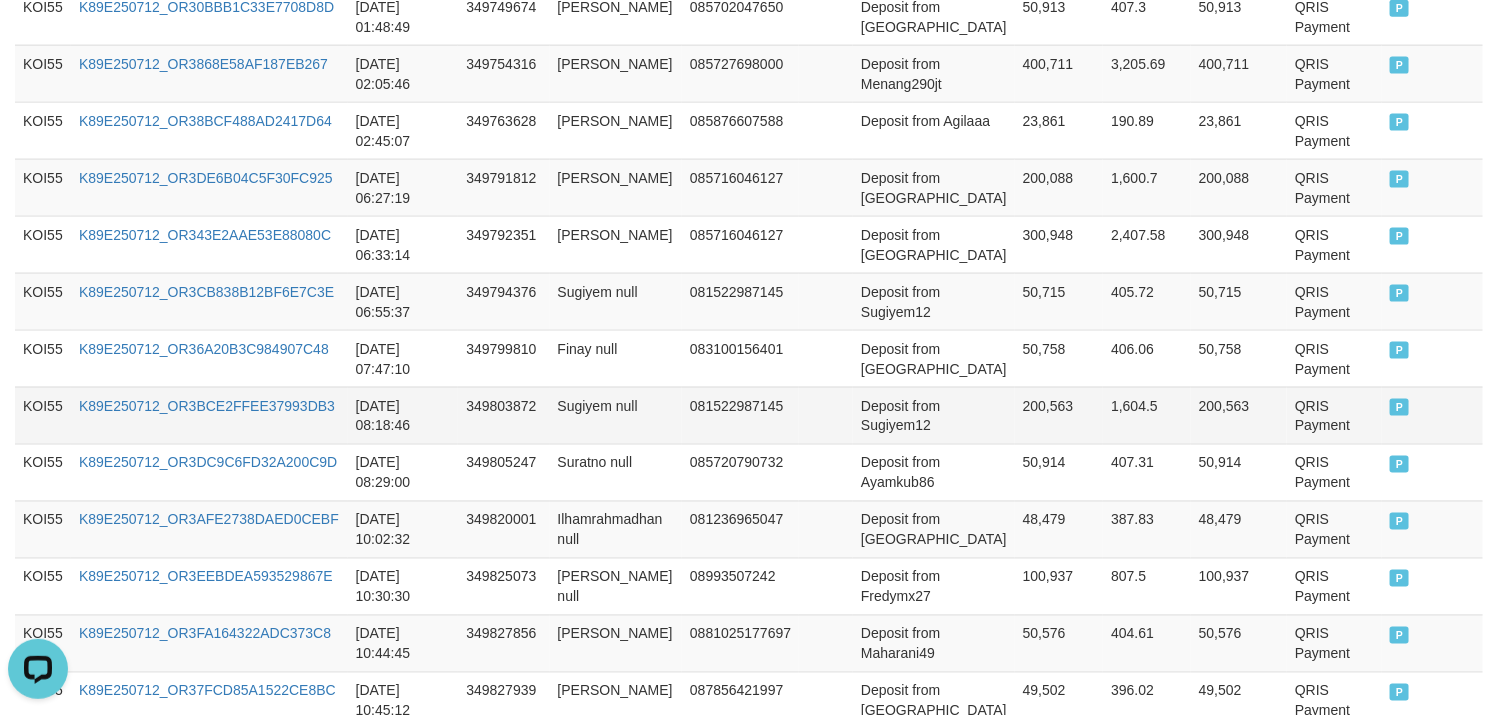 click on "KOI55" at bounding box center [43, 415] 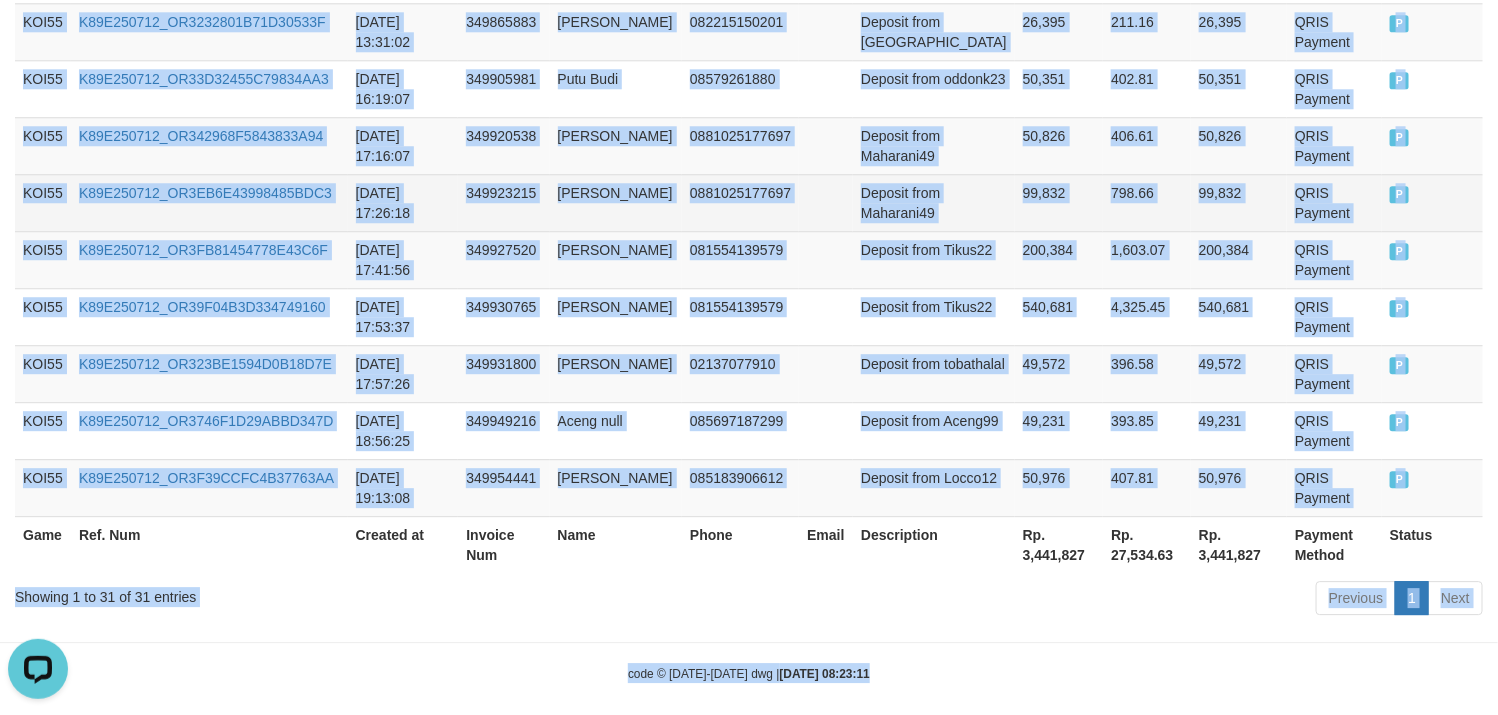 scroll, scrollTop: 2070, scrollLeft: 0, axis: vertical 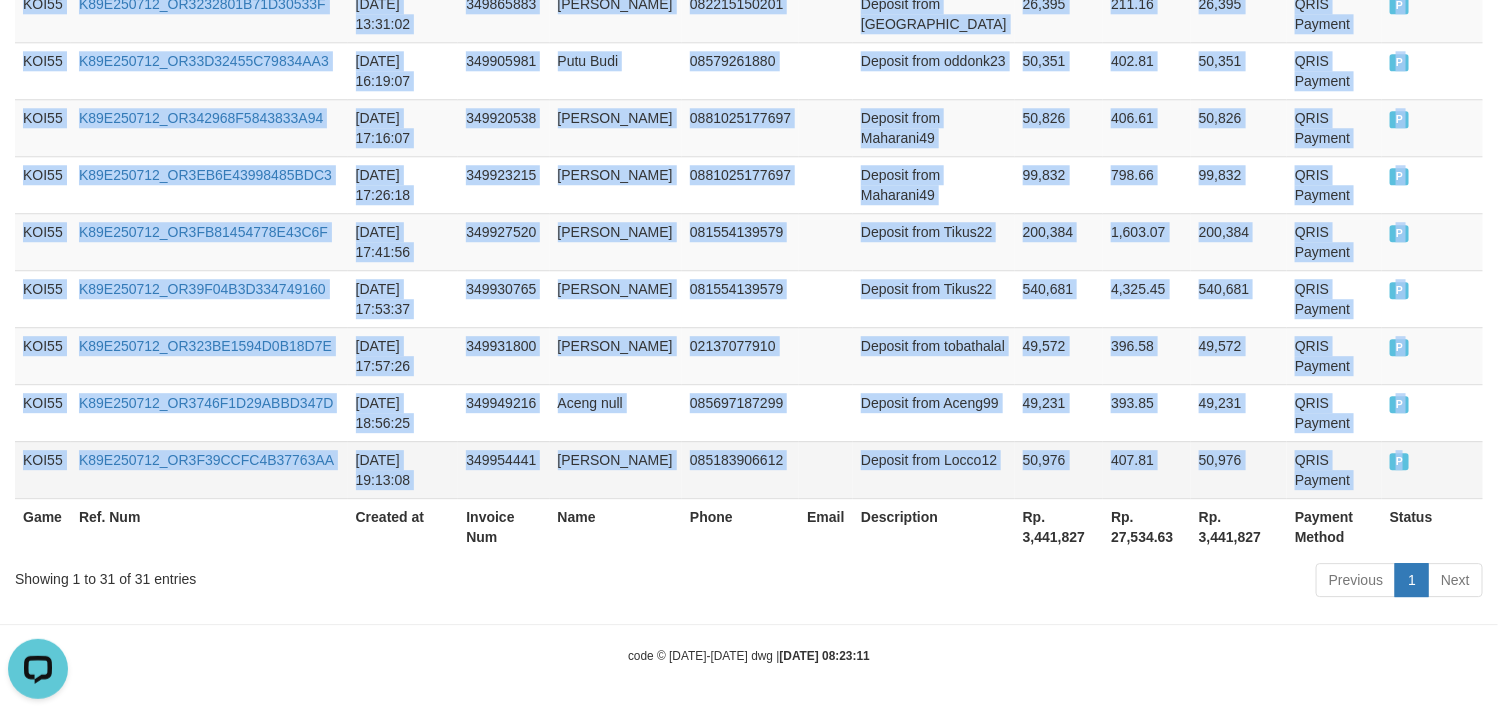 drag, startPoint x: 43, startPoint y: 415, endPoint x: 1413, endPoint y: 459, distance: 1370.7064 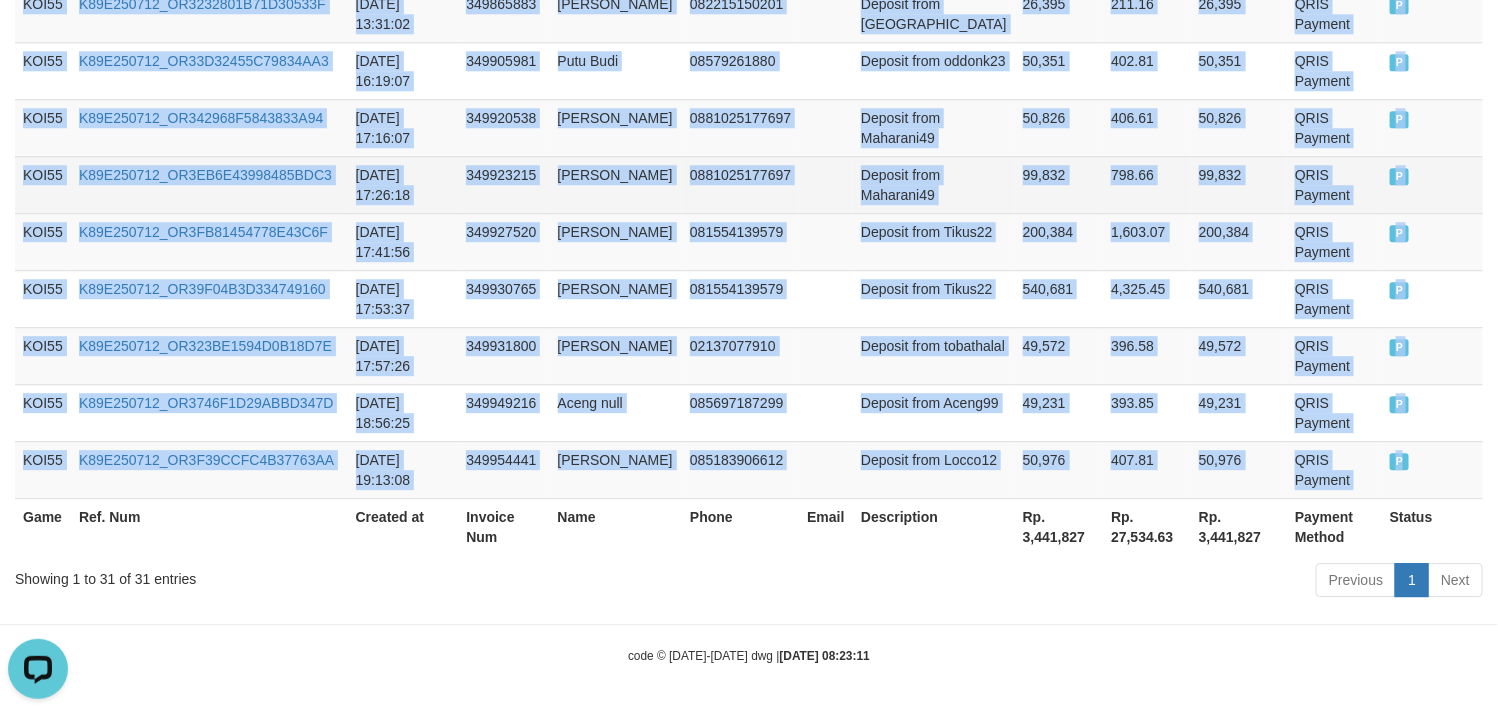 click on "K89E250712_OR3EB6E43998485BDC3" at bounding box center (209, 184) 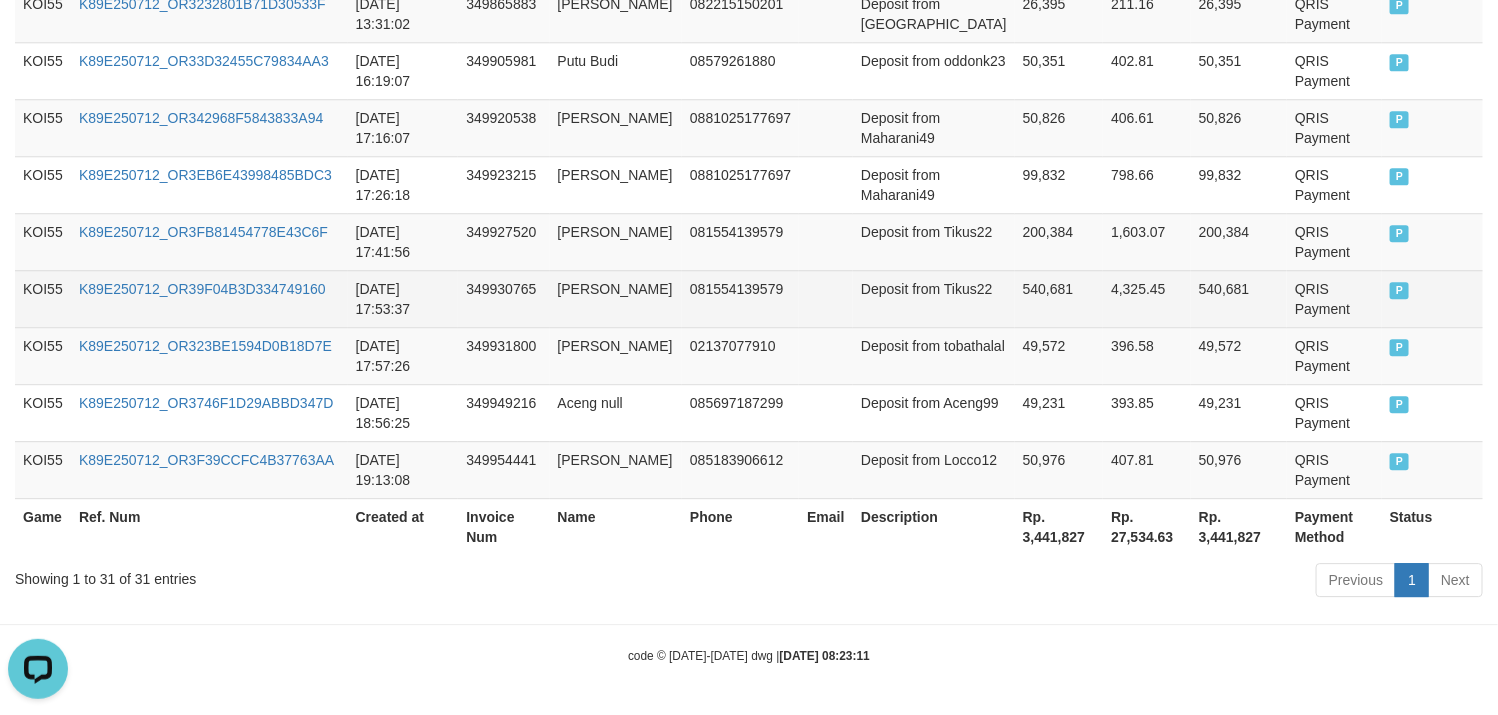 click on "[DATE] 17:53:37" at bounding box center (403, 298) 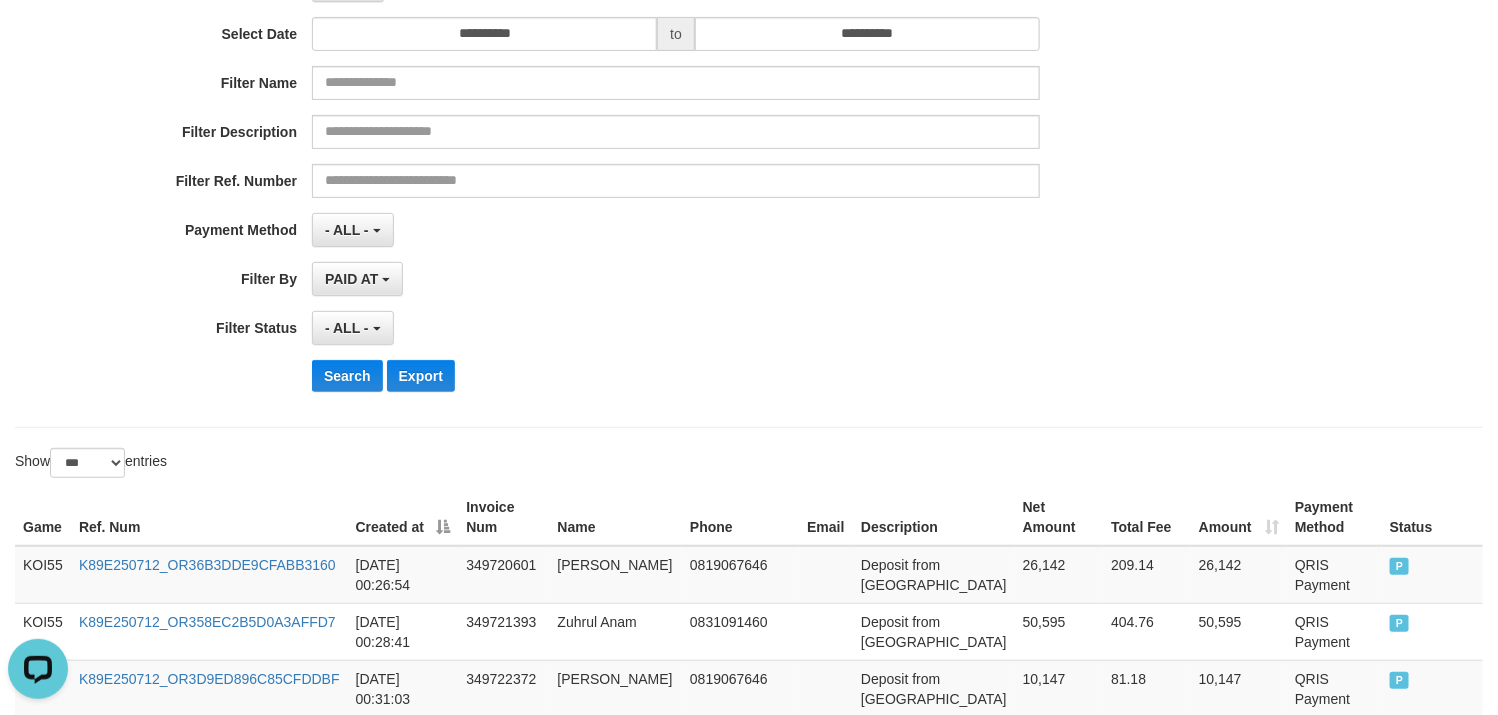 scroll, scrollTop: 0, scrollLeft: 0, axis: both 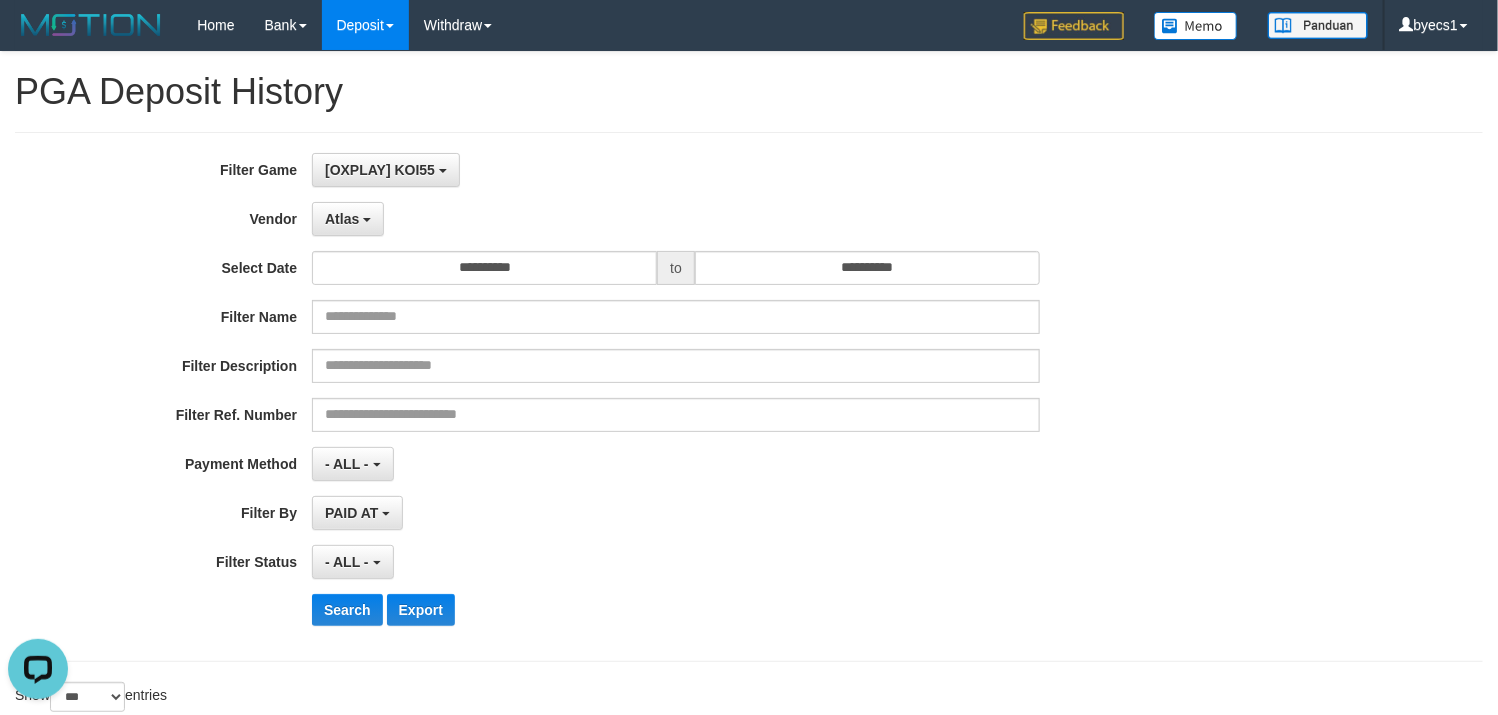 click on "**********" at bounding box center (624, 397) 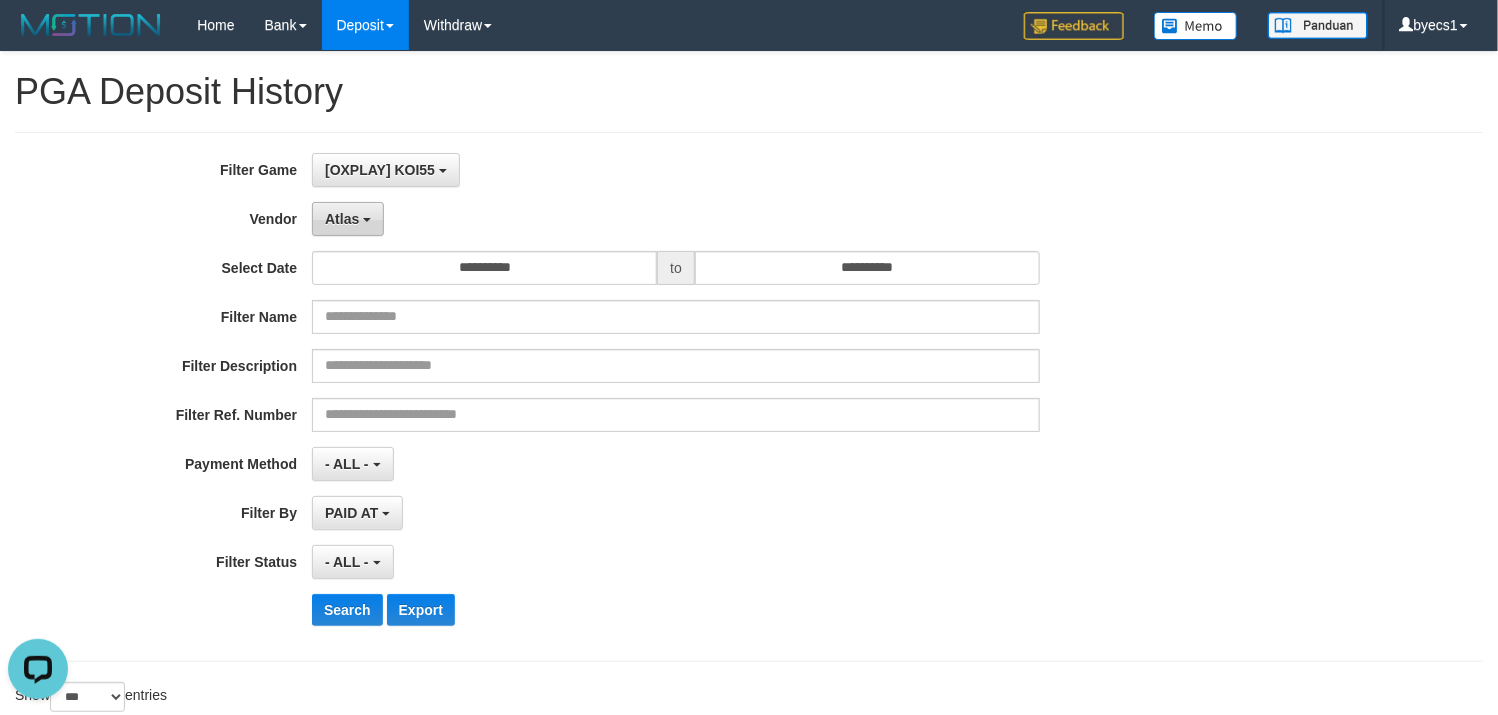 click on "Atlas" at bounding box center [348, 219] 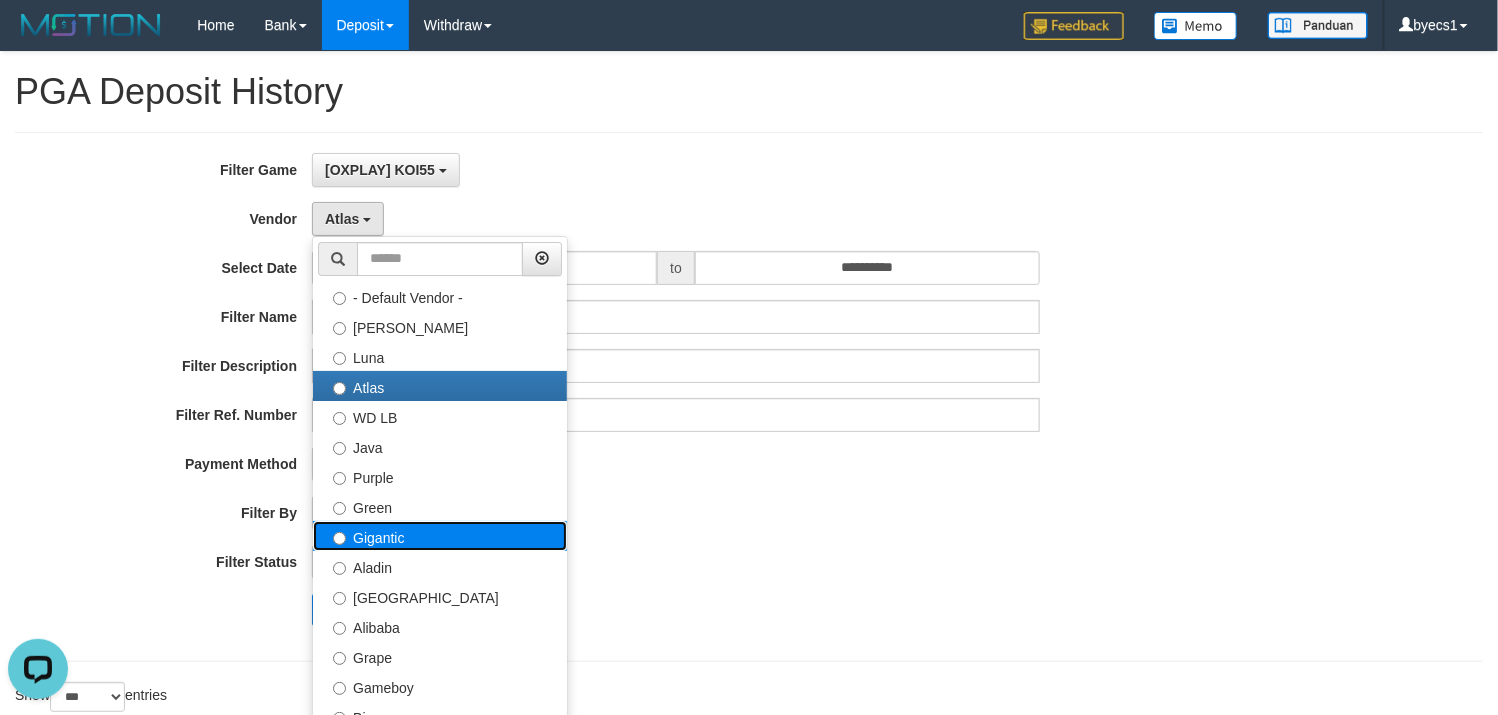 click on "Gigantic" at bounding box center [440, 536] 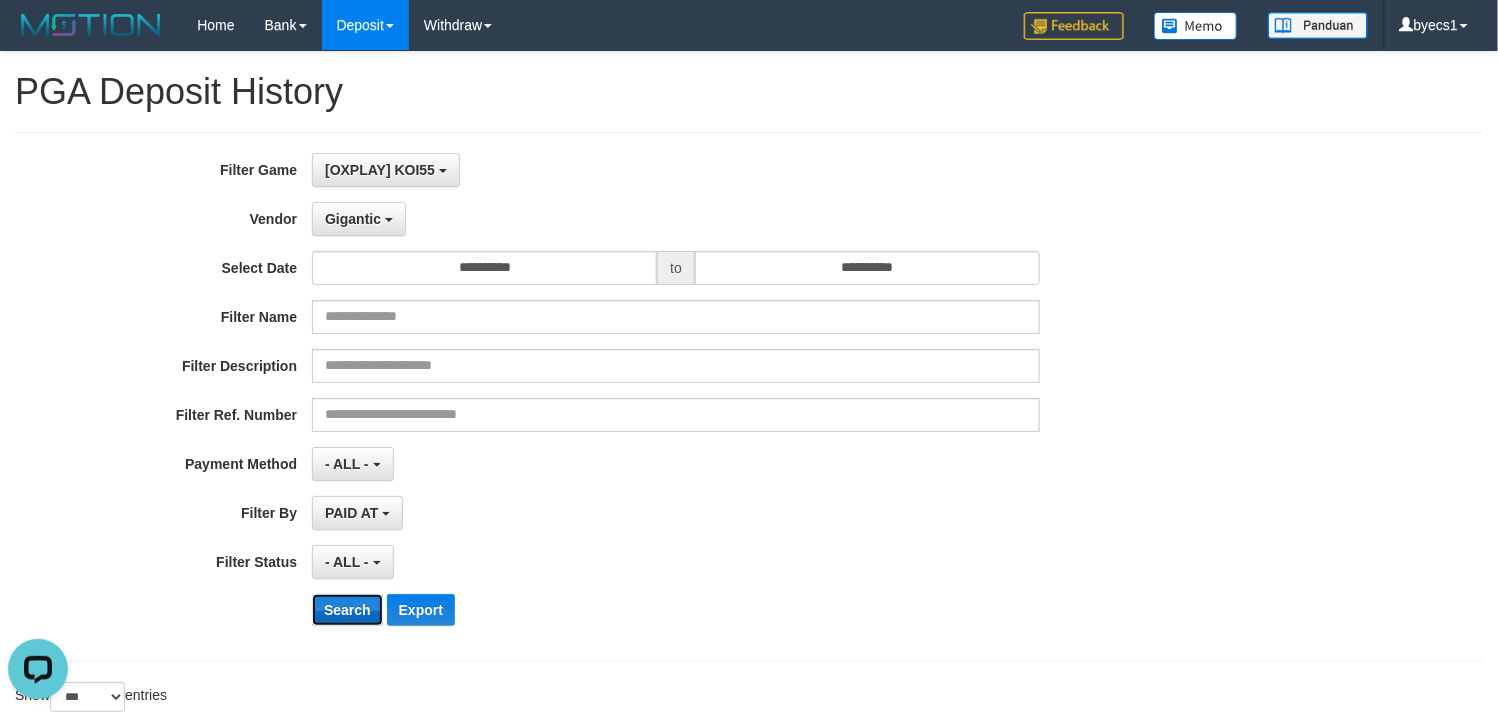 click on "Search" at bounding box center [347, 610] 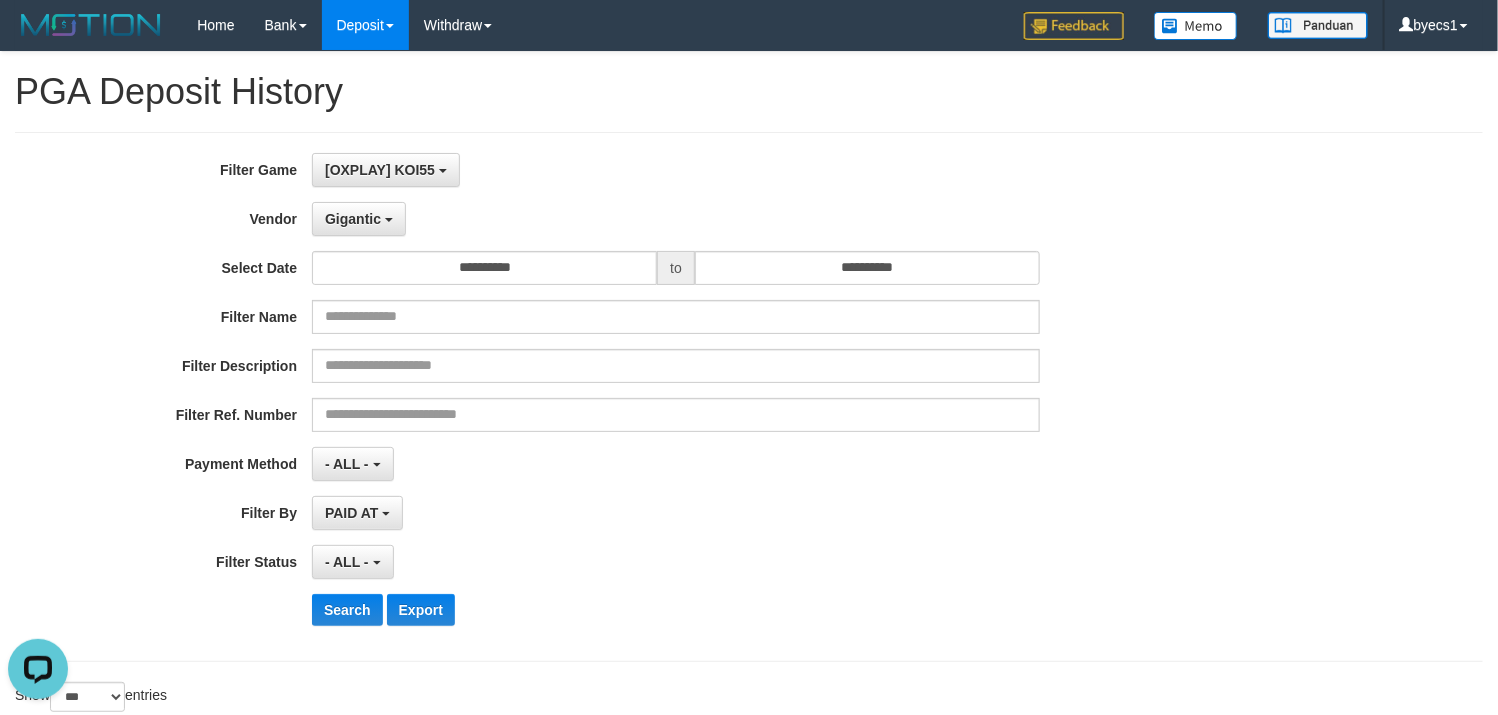 click on "- ALL -    SELECT ALL  - ALL -  SELECT PAYMENT METHOD
Mandiri
BNI
OVO
CIMB
BRI
MAYBANK
PERMATA
DANAMON
INDOMARET
ALFAMART
GOPAY
CC
BCA
QRIS
SINARMAS
LINKAJA
SHOPEEPAY
ATMBERSAMA
DANA
ARTHAGRAHA
SAMPOERNA
OCBCNISP" at bounding box center [676, 464] 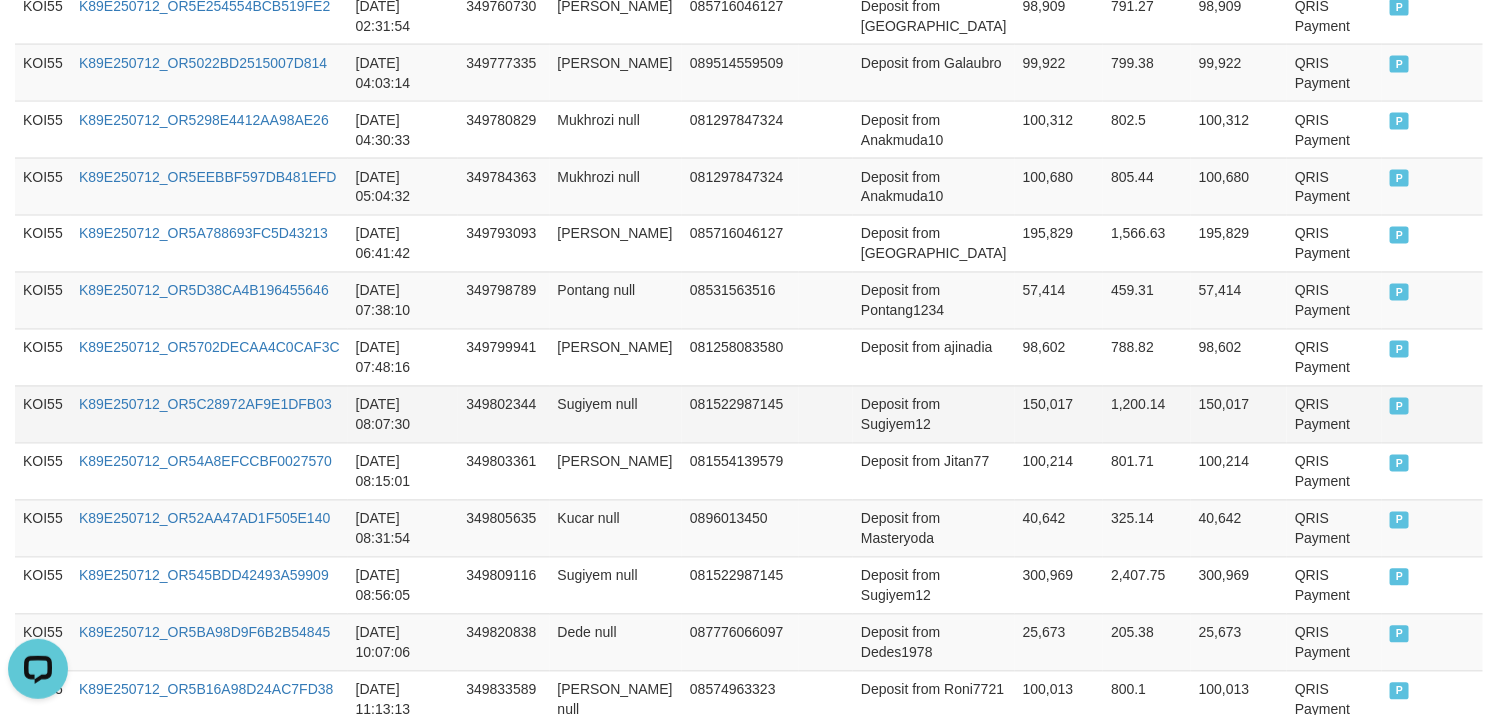 click on "KOI55" at bounding box center [43, 414] 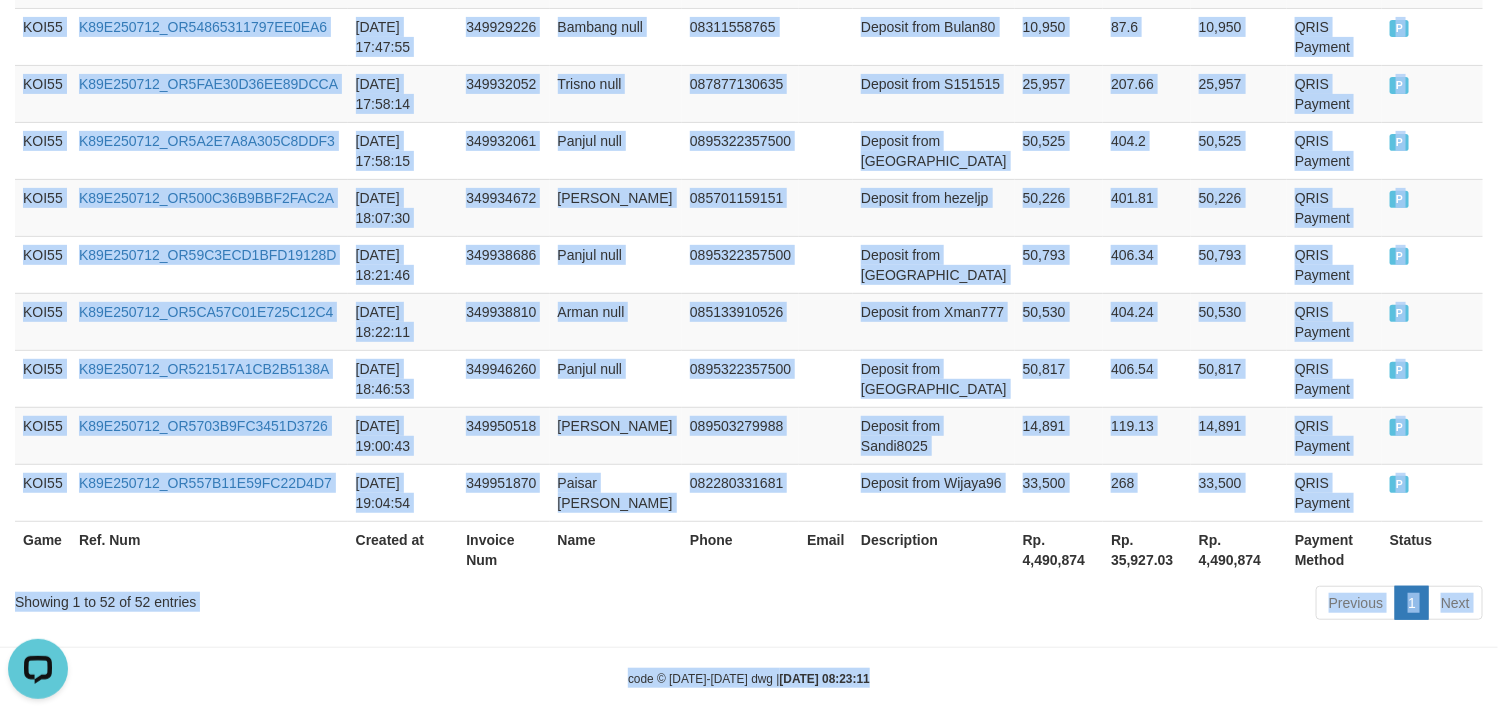 scroll, scrollTop: 3276, scrollLeft: 0, axis: vertical 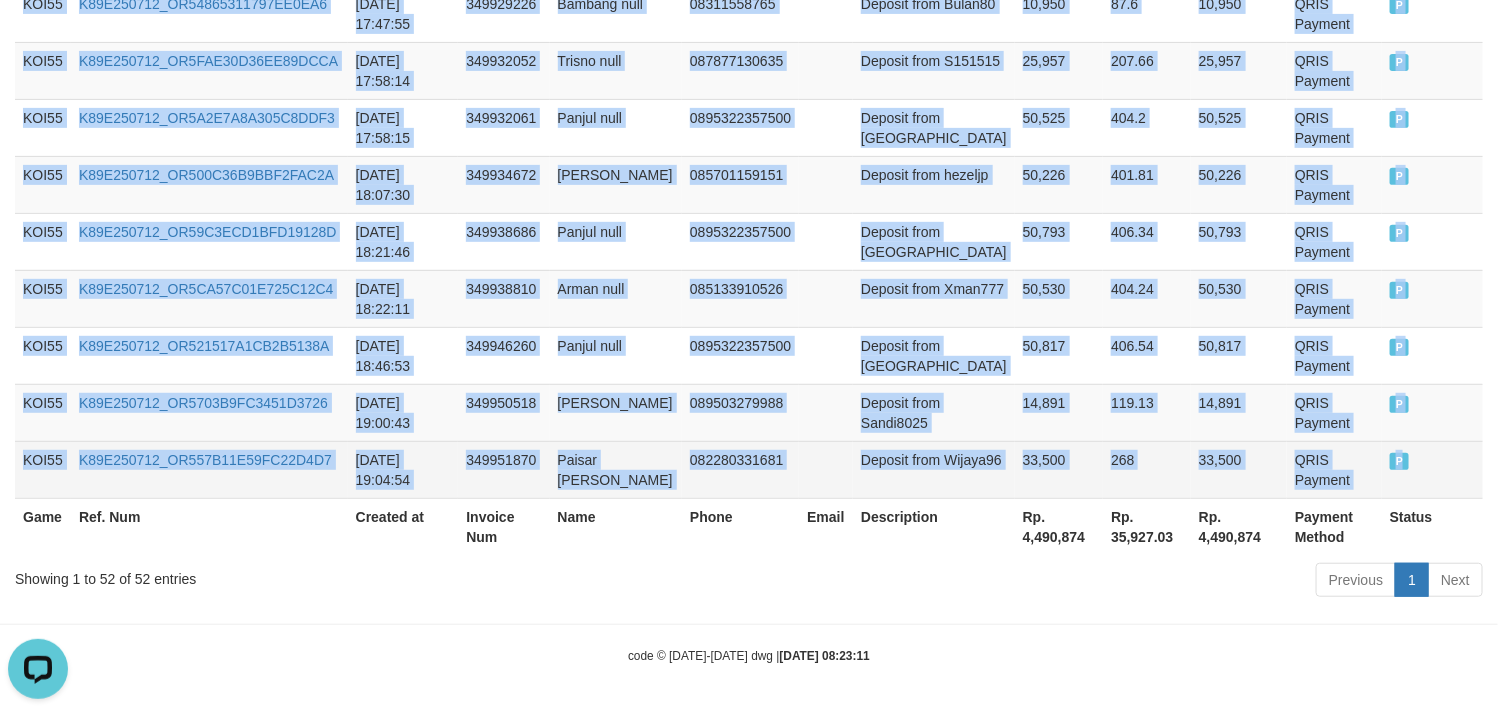 drag, startPoint x: 39, startPoint y: 409, endPoint x: 1414, endPoint y: 460, distance: 1375.9454 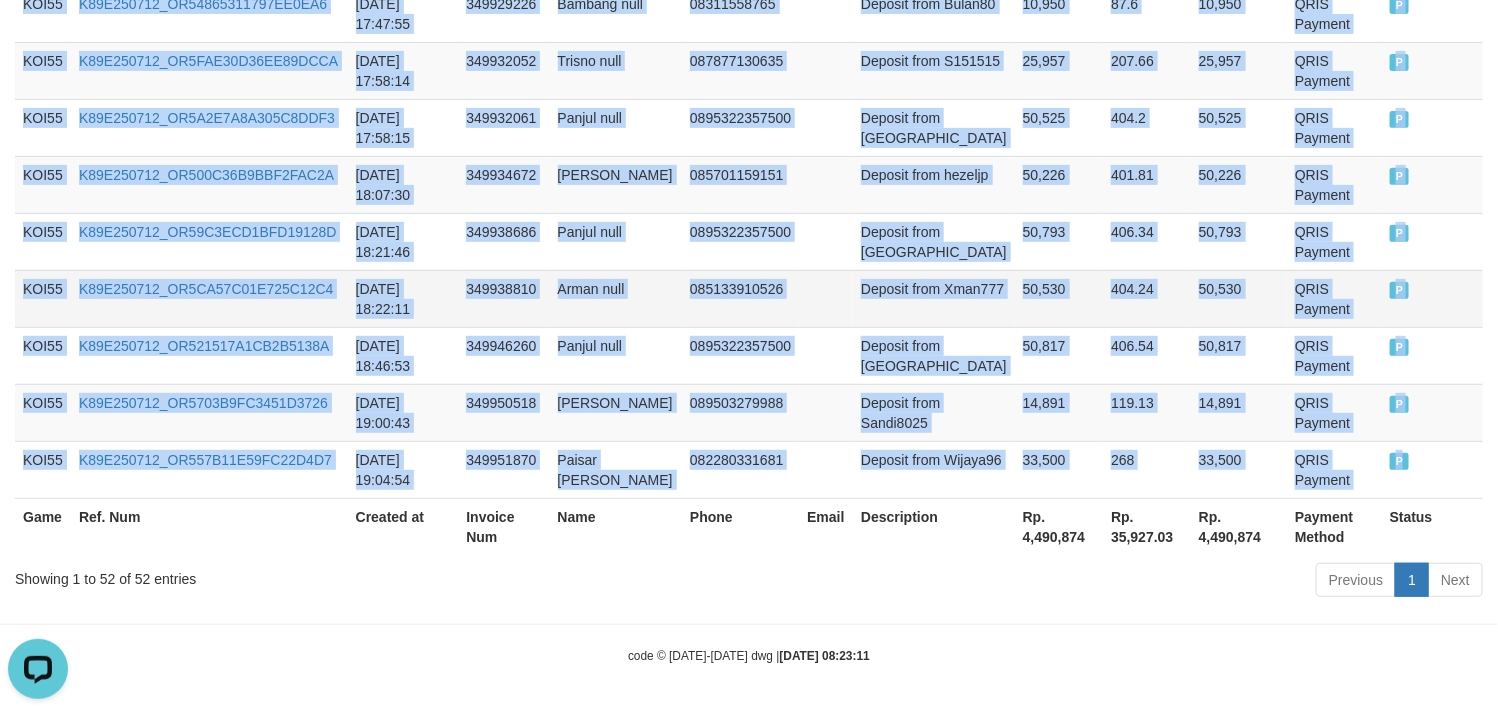 click on "[DATE] 18:22:11" at bounding box center [403, 298] 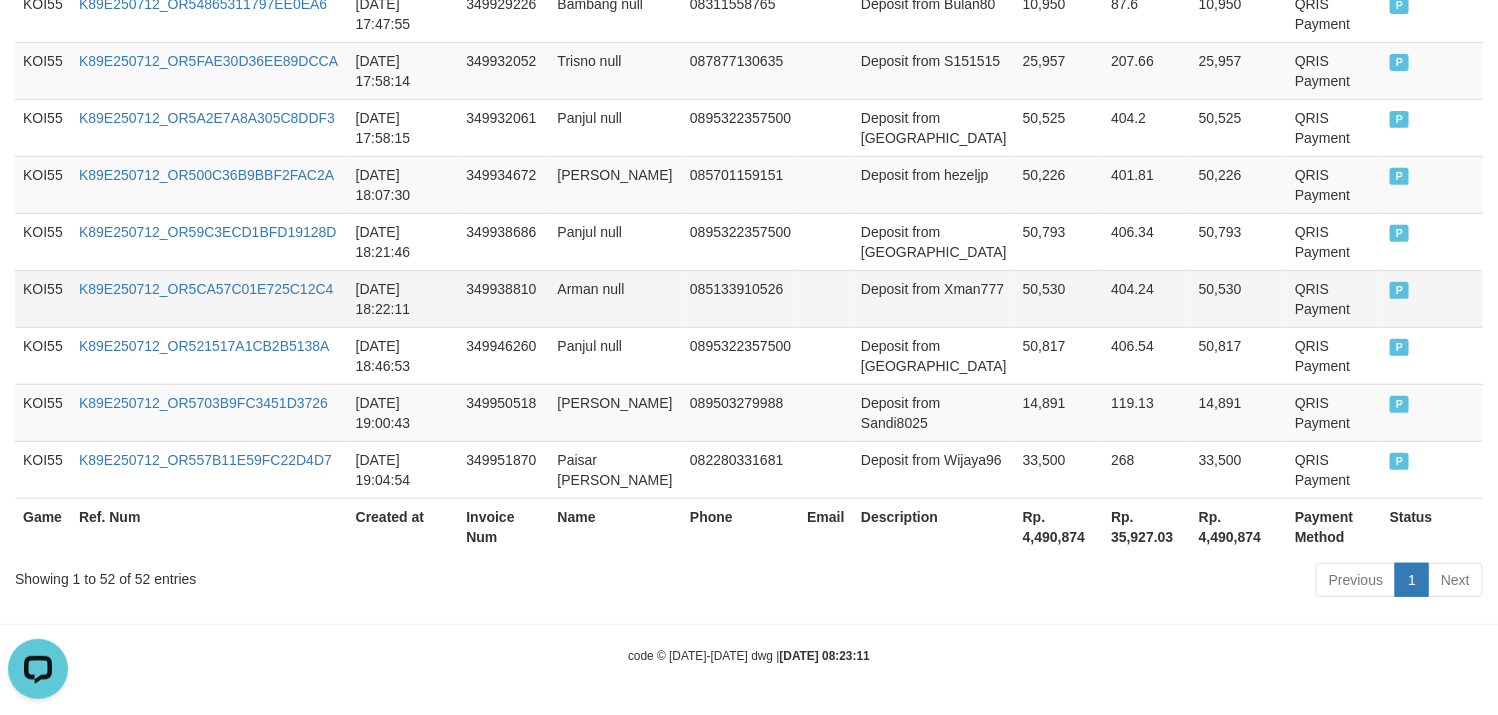 click on "Arman null" at bounding box center (616, 298) 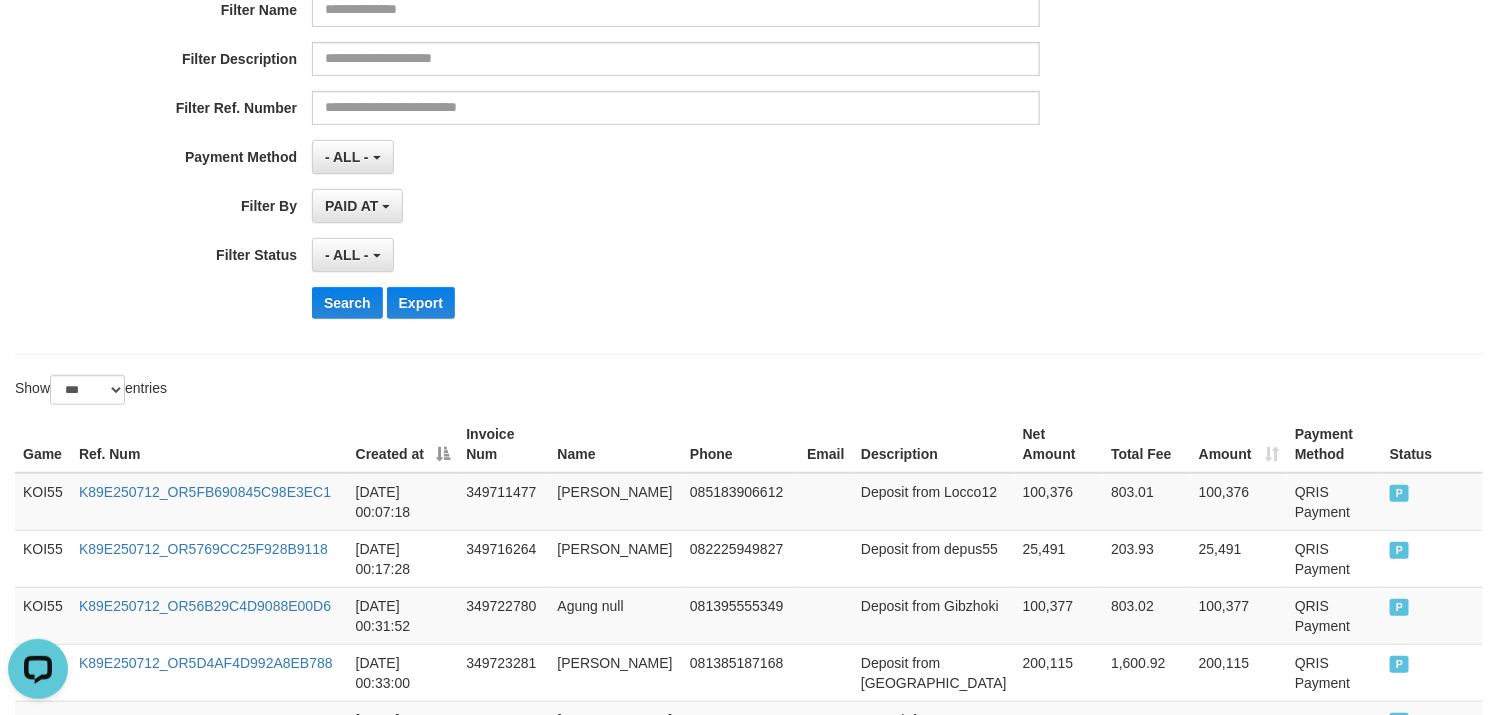 scroll, scrollTop: 0, scrollLeft: 0, axis: both 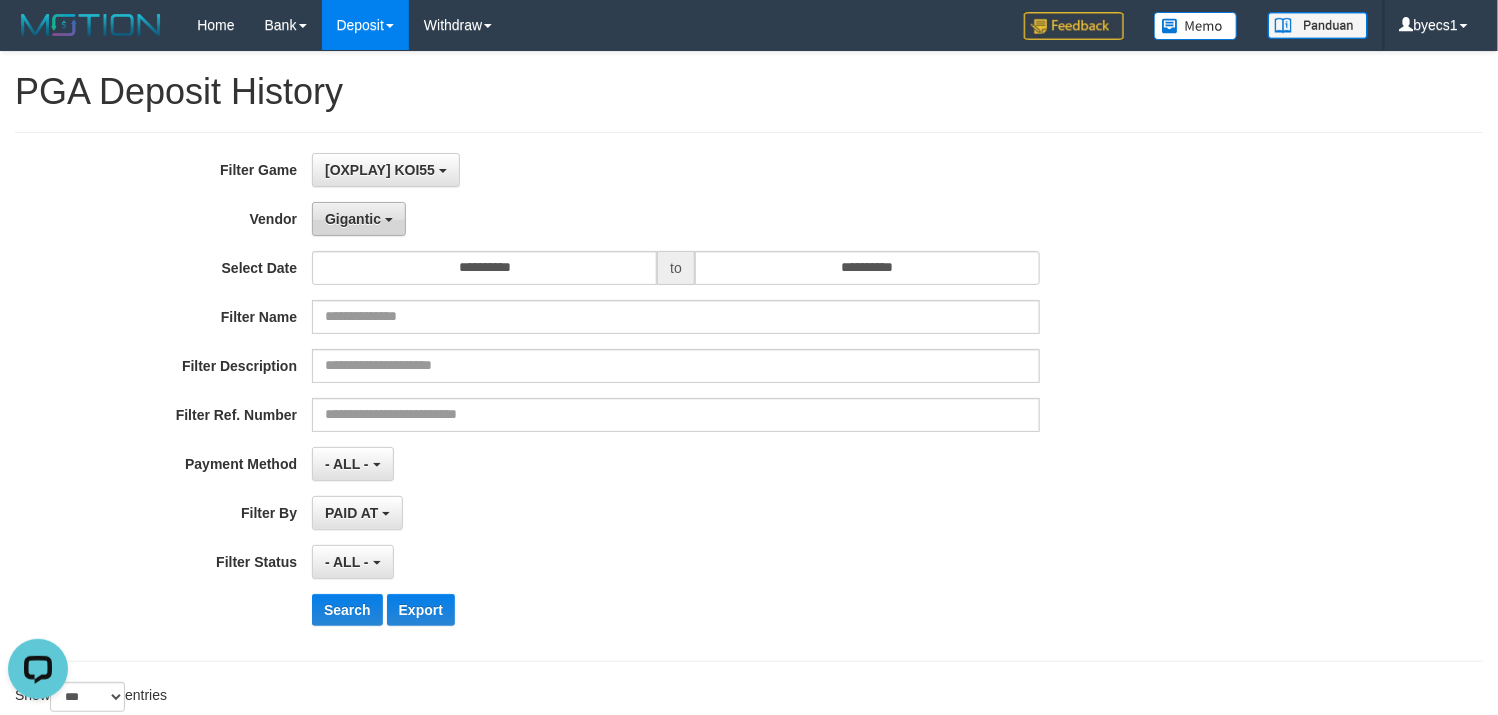 click on "Gigantic" at bounding box center [353, 219] 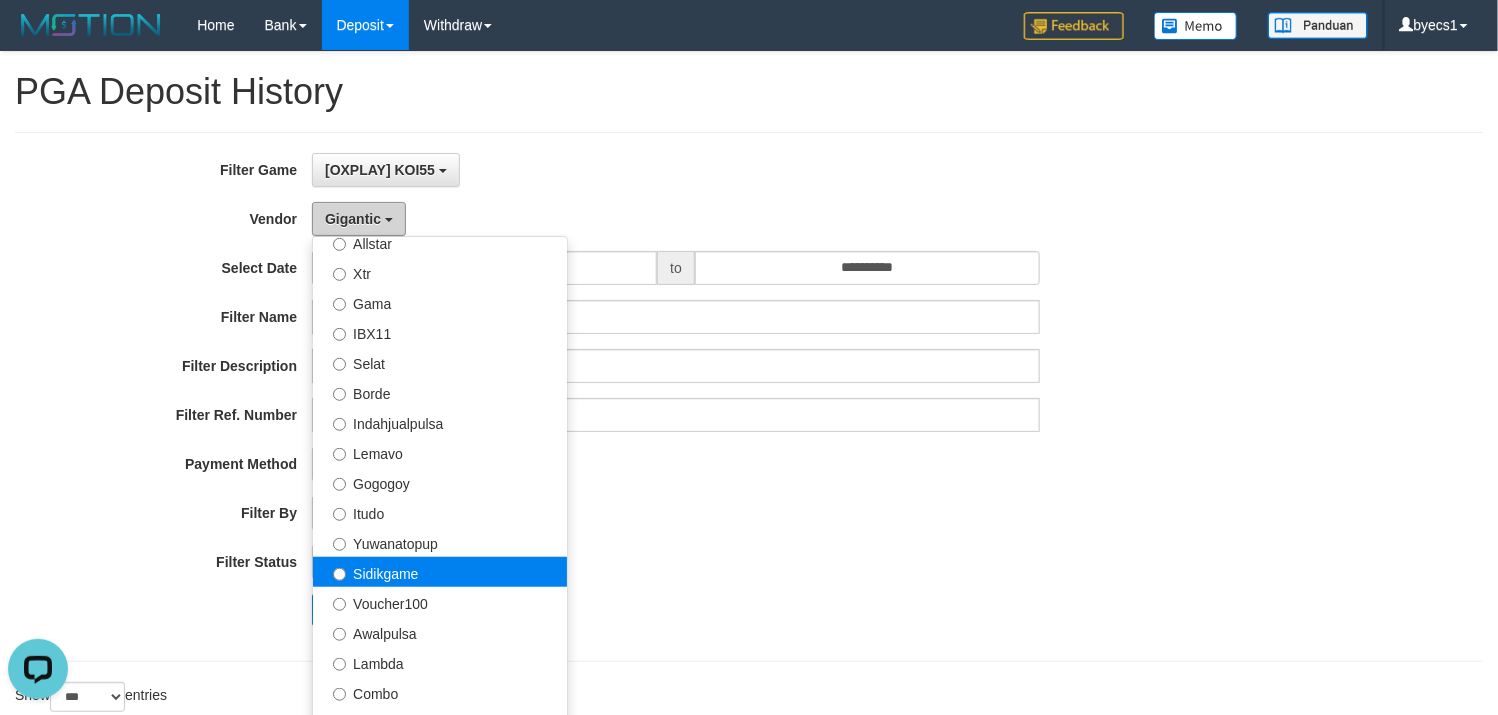 scroll, scrollTop: 450, scrollLeft: 0, axis: vertical 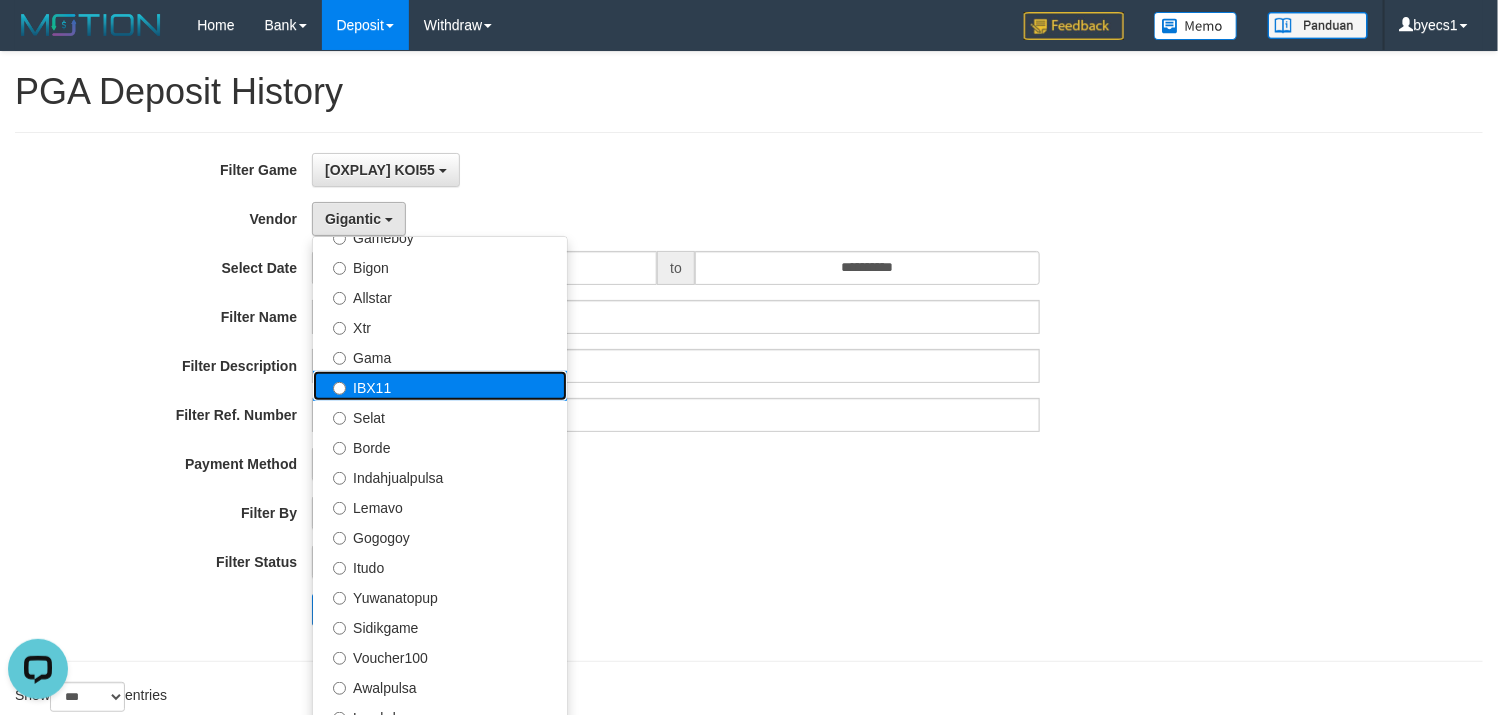 click on "IBX11" at bounding box center (440, 386) 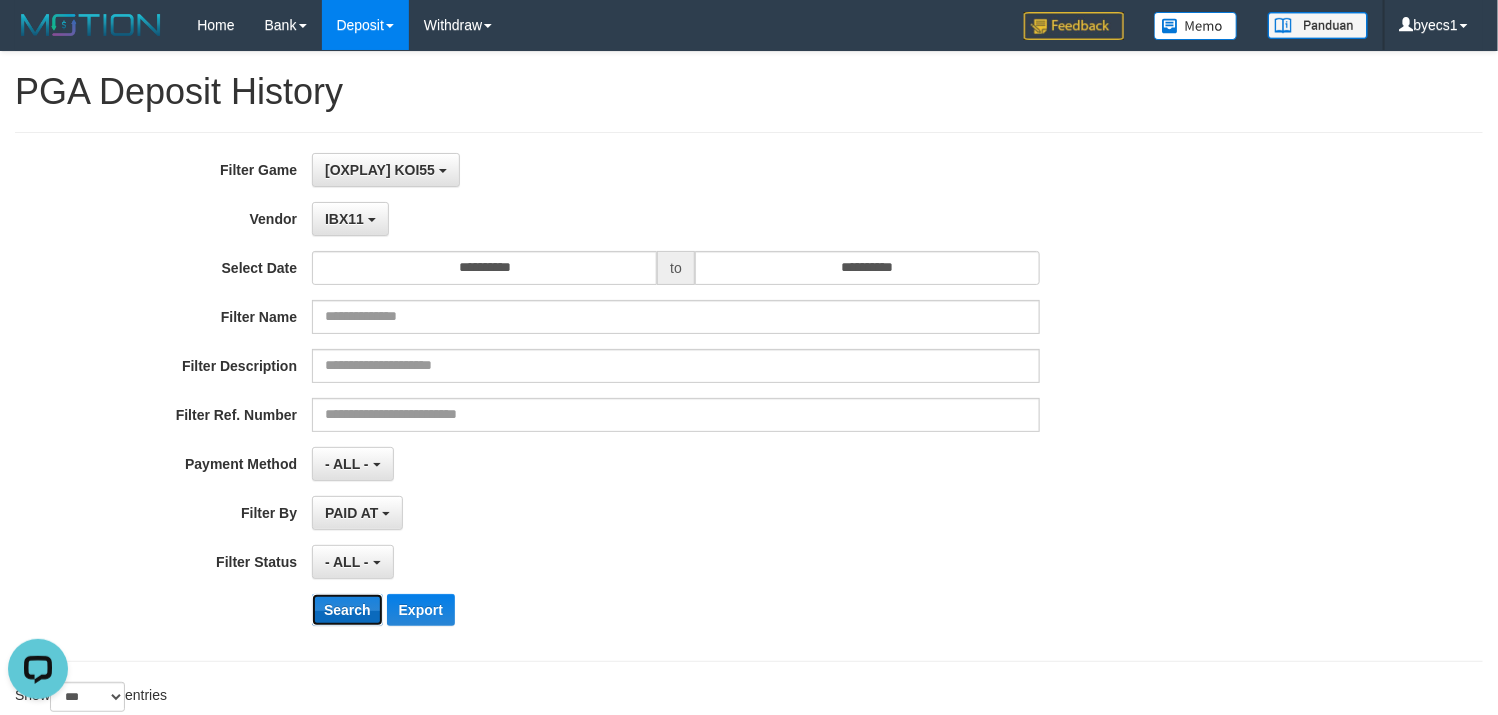 click on "Search" at bounding box center [347, 610] 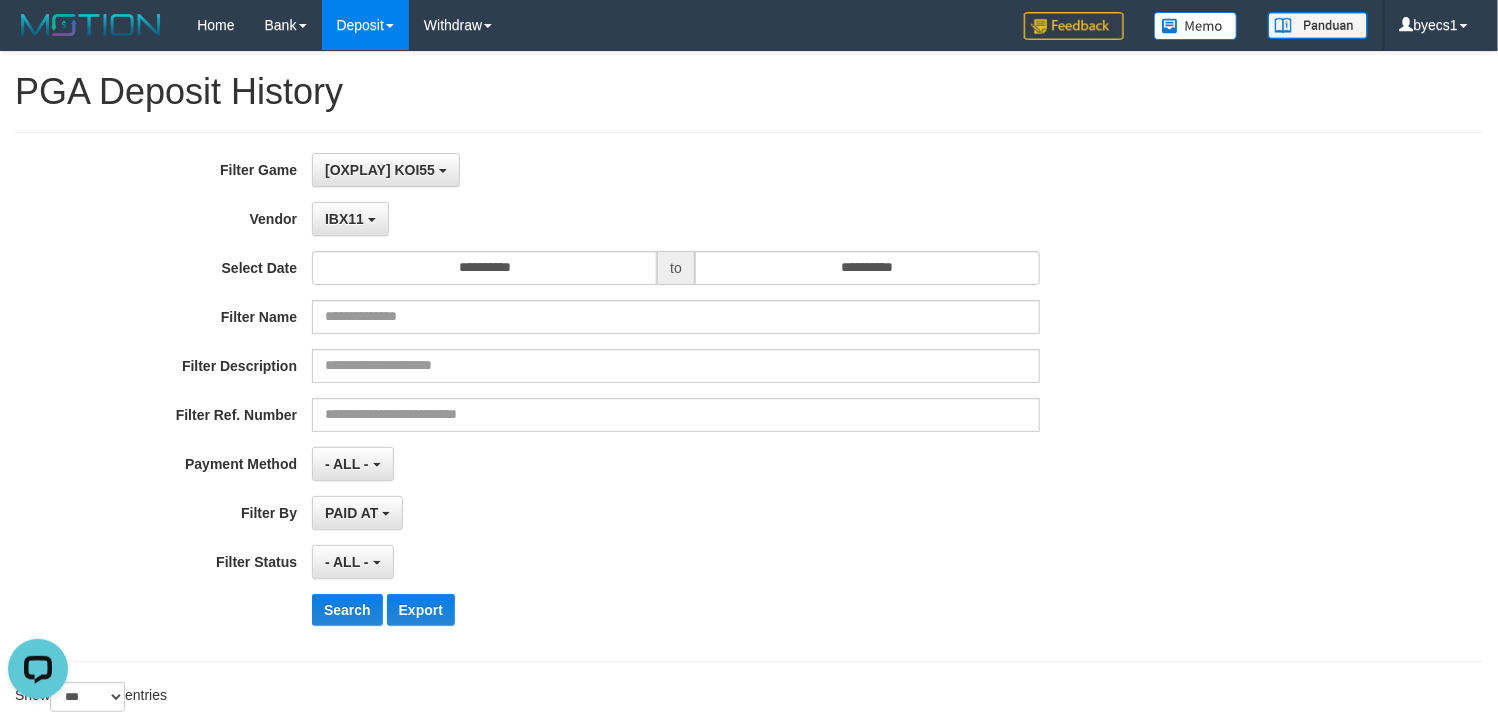 scroll, scrollTop: 904, scrollLeft: 0, axis: vertical 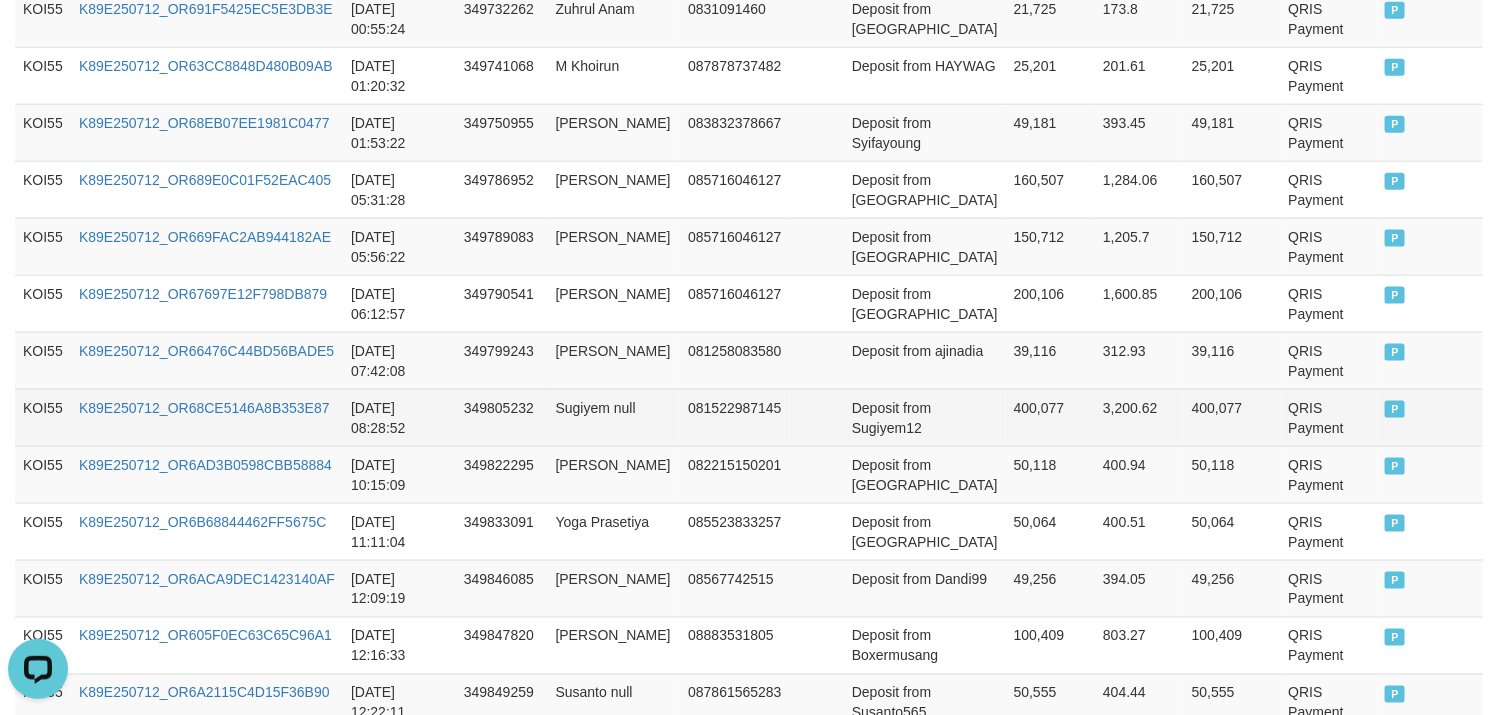 click on "KOI55" at bounding box center (43, 417) 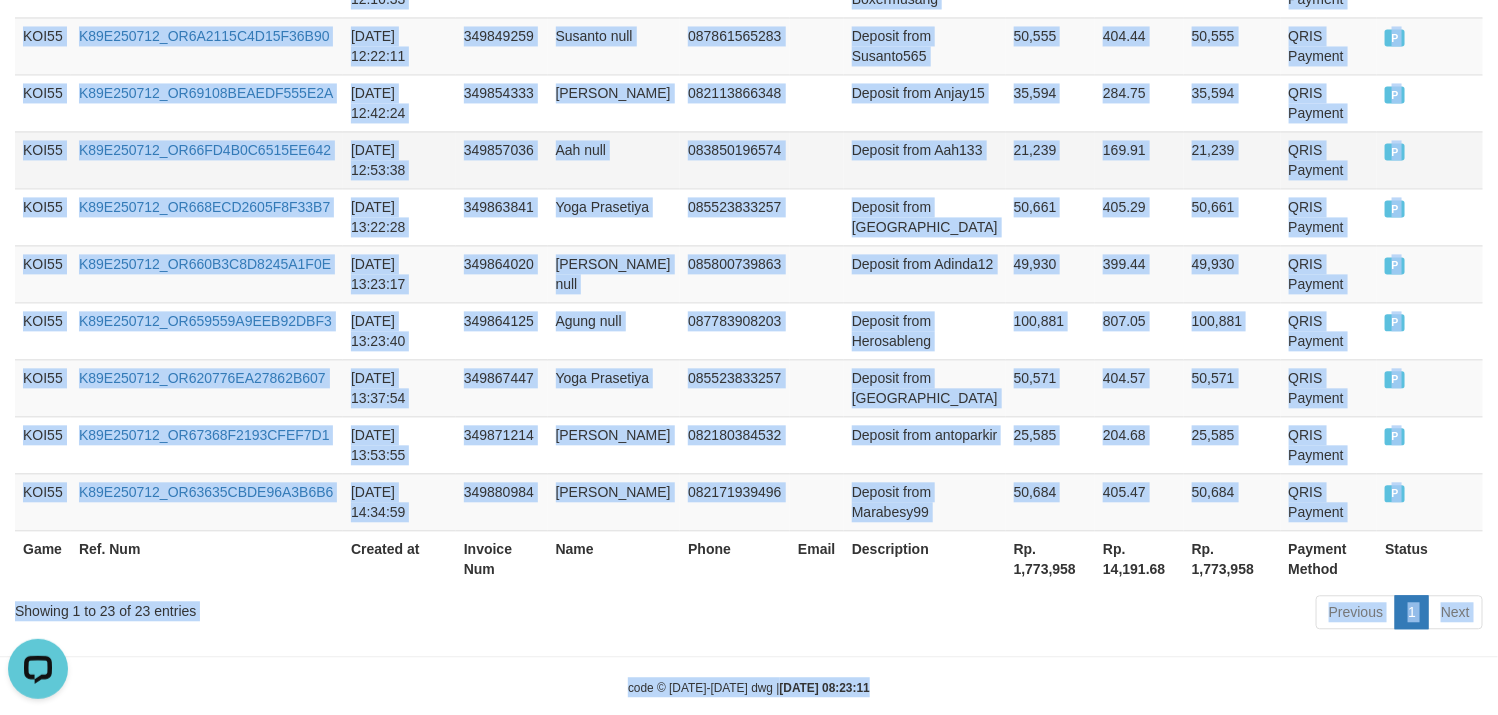 scroll, scrollTop: 1611, scrollLeft: 0, axis: vertical 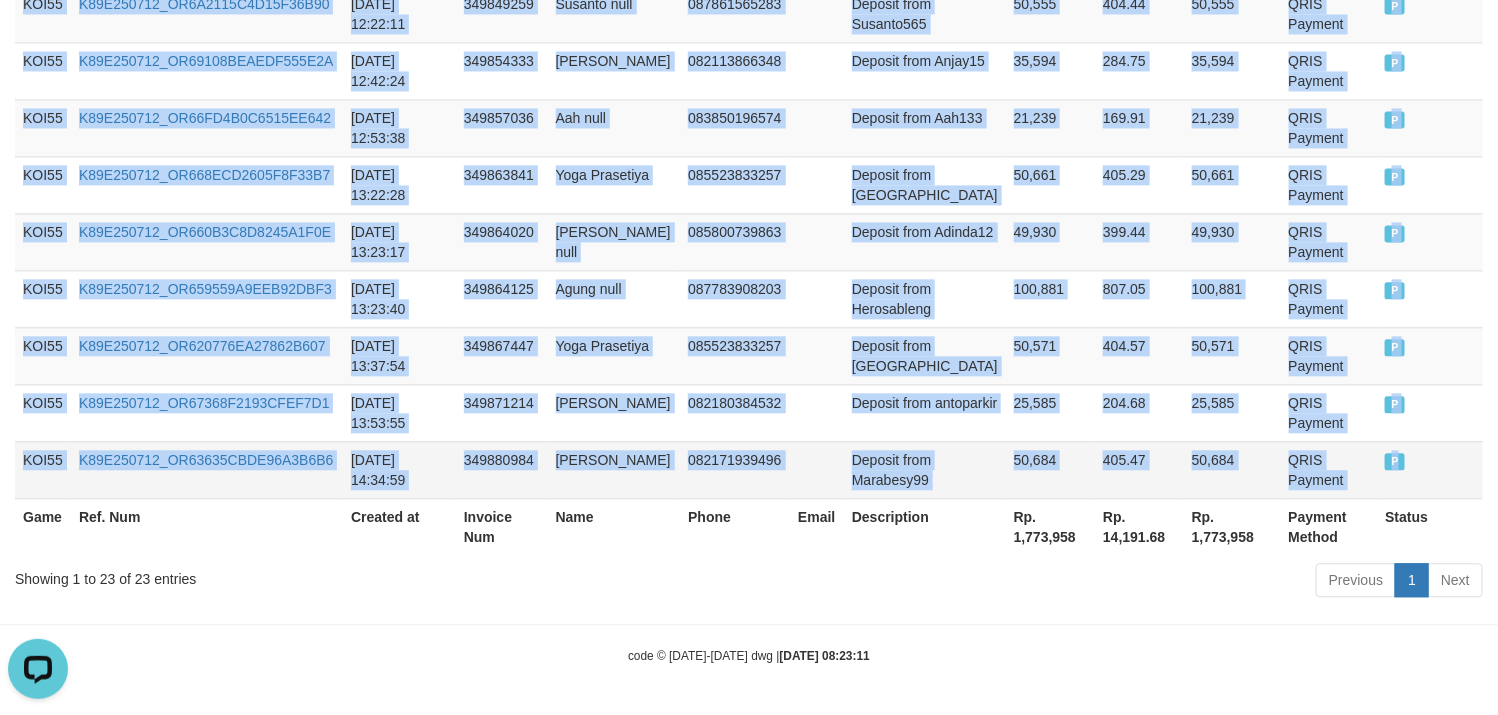 drag, startPoint x: 43, startPoint y: 417, endPoint x: 1407, endPoint y: 447, distance: 1364.3298 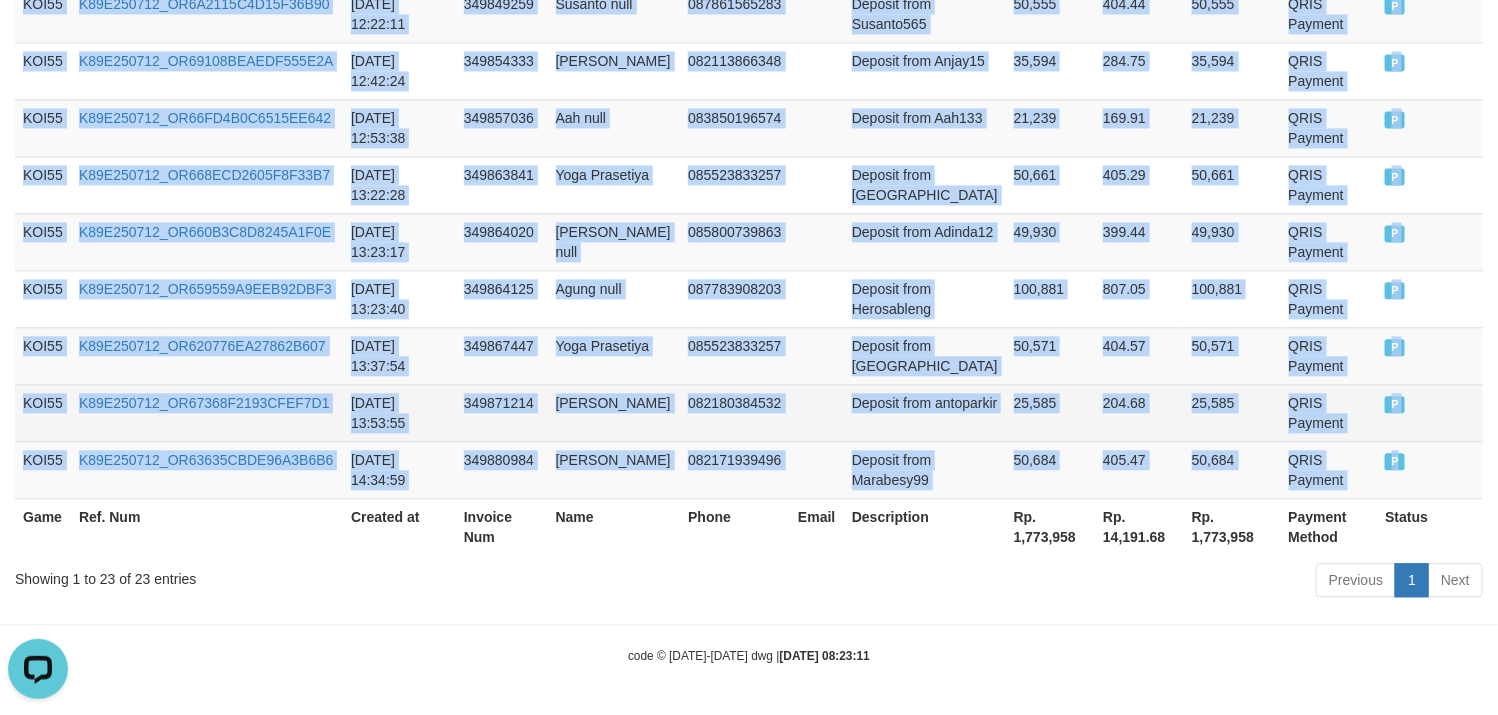copy on "KOI55 K89E250712_OR68CE5146A8B353E87 [DATE] 08:28:52 349805232 Sugiyem null 081522987145 Deposit from Sugiyem12 400,077 3,200.62 400,077 QRIS Payment P   KOI55 K89E250712_OR6AD3B0598CBB58884 [DATE] 10:15:09 349822295 Dwi Purnomo 082215150201 Deposit from [GEOGRAPHIC_DATA] 50,118 400.94 50,118 QRIS Payment P   KOI55 K89E250712_OR6B68844462FF5675C [DATE] 11:11:04 349833091 Yoga Prasetiya 085523833257 Deposit from Masyoga 50,064 400.51 50,064 QRIS Payment P   KOI55 K89E250712_OR6ACA9DEC1423140AF [DATE] 12:09:19 349846085 [PERSON_NAME] 08567742515 Deposit from Dandi99 49,256 394.05 49,256 QRIS Payment P   KOI55 K89E250712_OR605F0EC63C65C96A1 [DATE] 12:16:33 349847820 Imdad Robbany 08883531805 Deposit from Boxermusang 100,409 803.27 100,409 QRIS Payment P   KOI55 K89E250712_OR6A2115C4D15F36B90 [DATE] 12:22:11 349849259 Susanto null 087861565283 Deposit from Susanto565 50,555 404.44 50,555 QRIS Payment P   KOI55 K89E250712_OR69108BEAEDF555E2A [DATE] 12:42:24 349854333 [PERSON_NAME] 08211..." 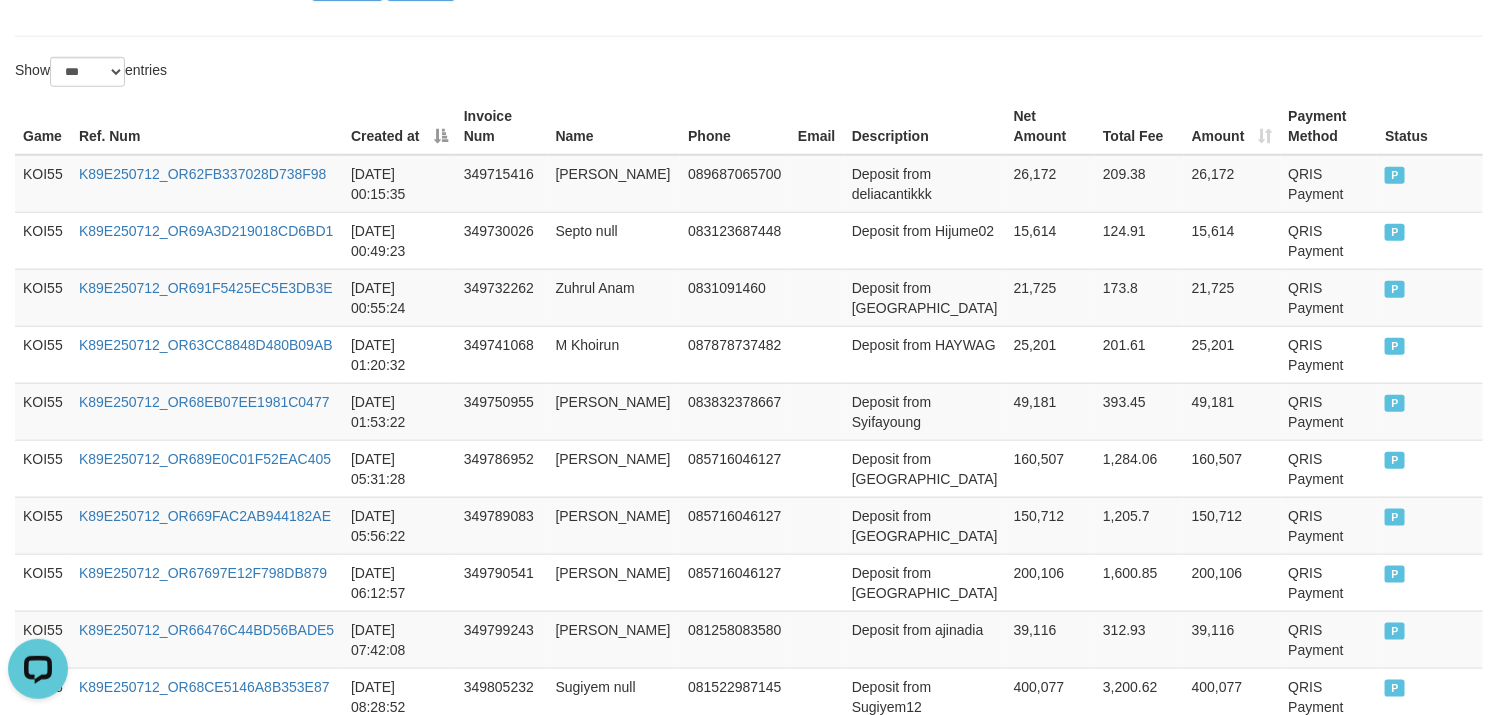 scroll, scrollTop: 0, scrollLeft: 0, axis: both 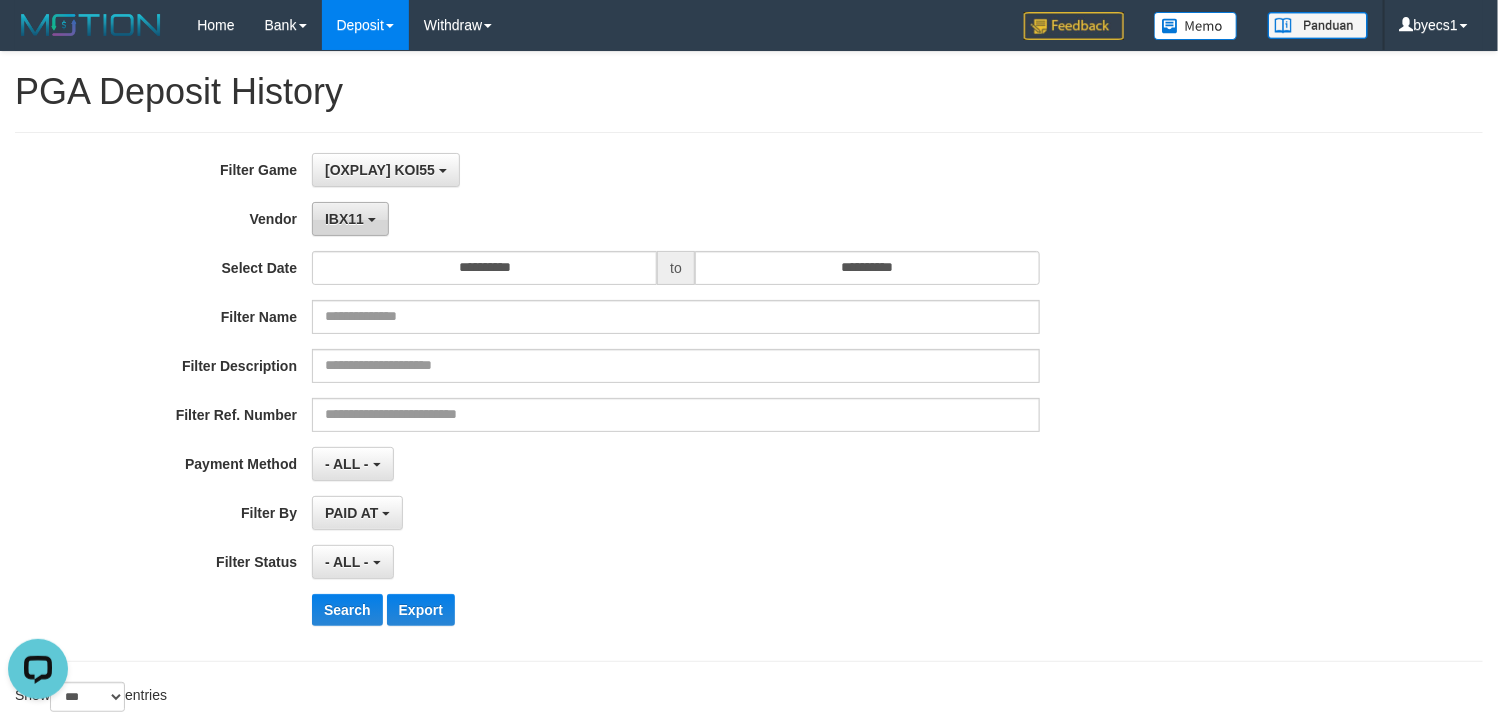 click on "IBX11" at bounding box center [350, 219] 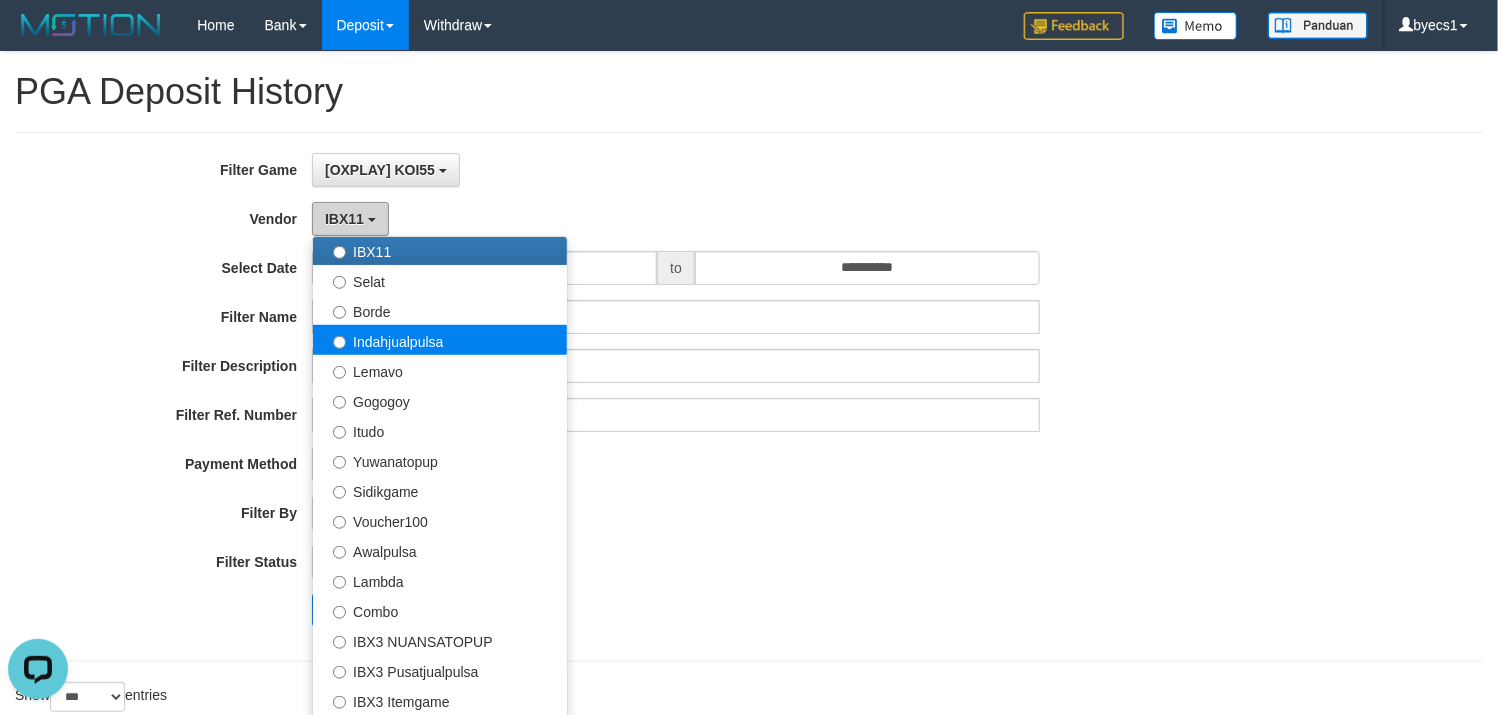 scroll, scrollTop: 685, scrollLeft: 0, axis: vertical 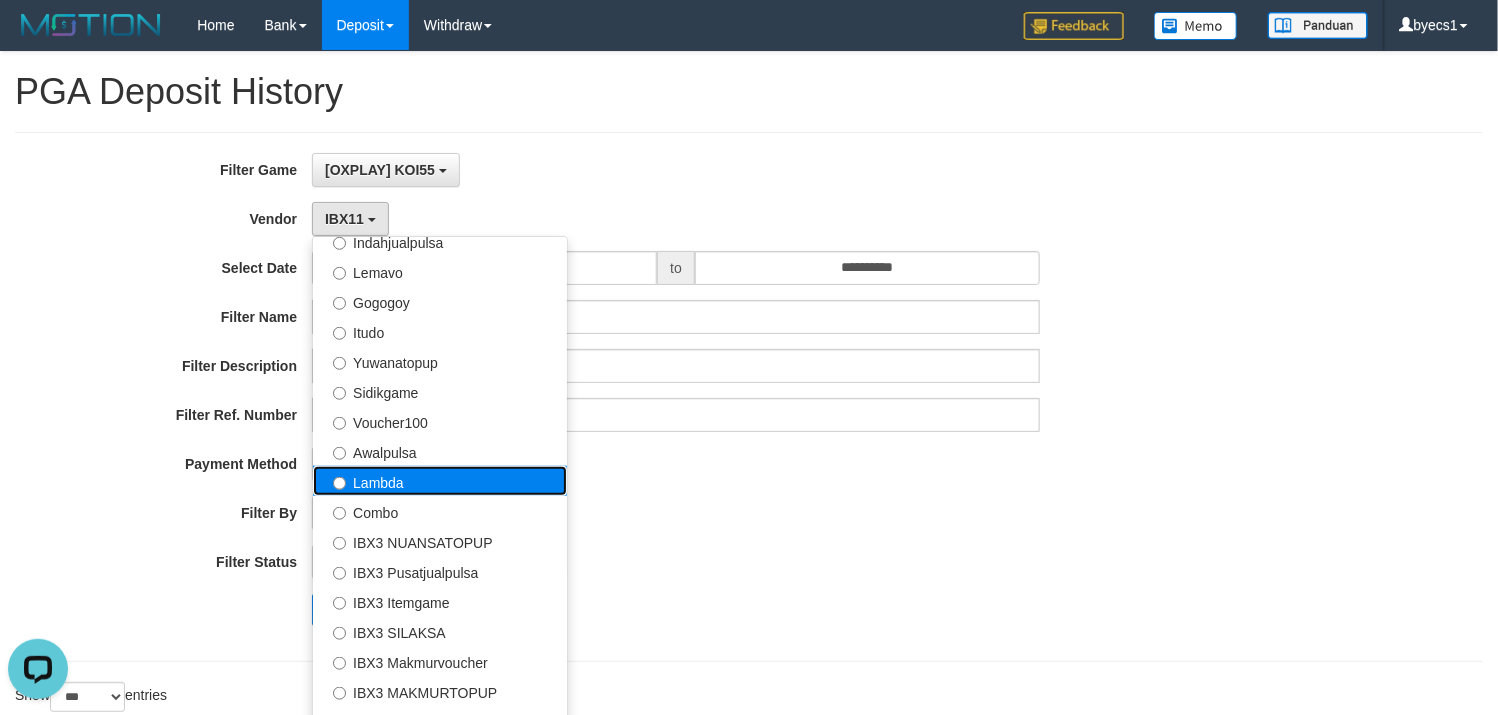 click on "Lambda" at bounding box center (440, 481) 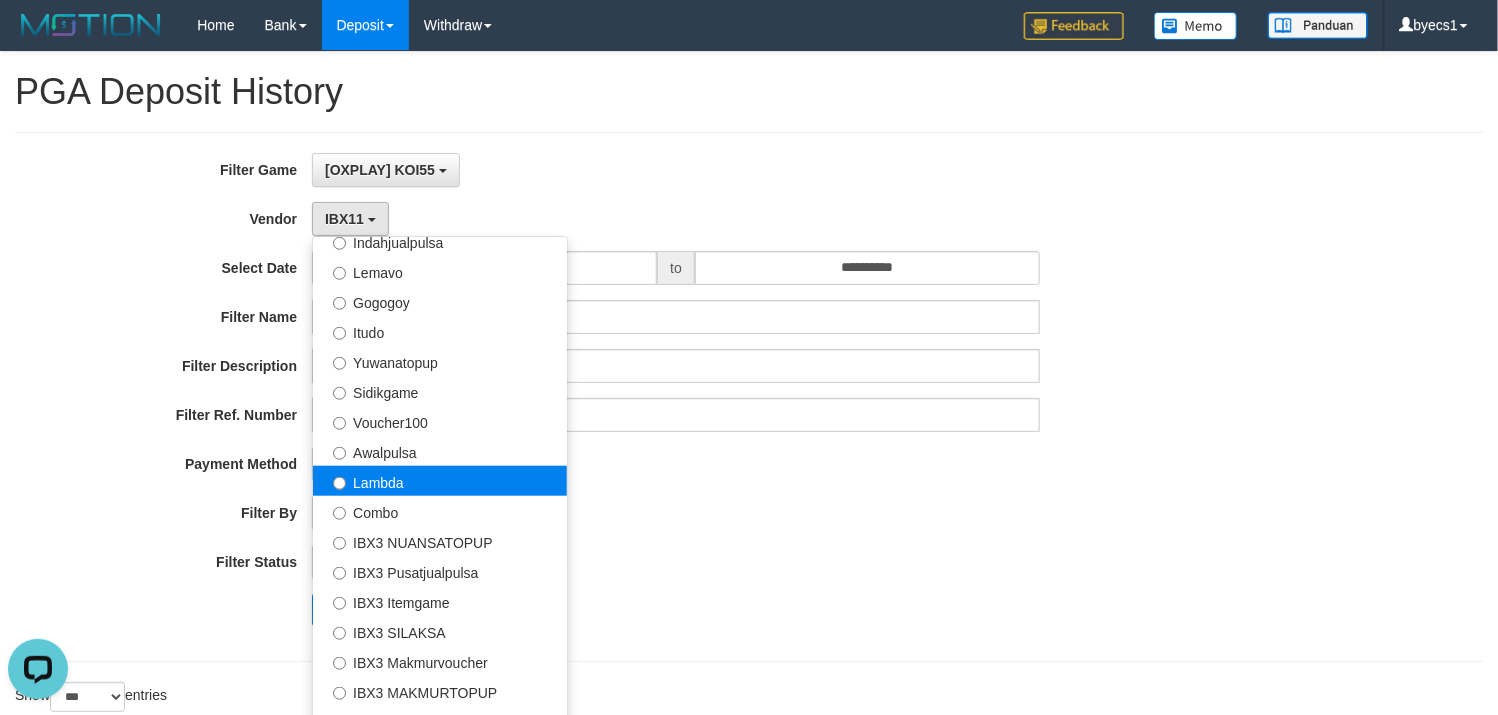 select on "**********" 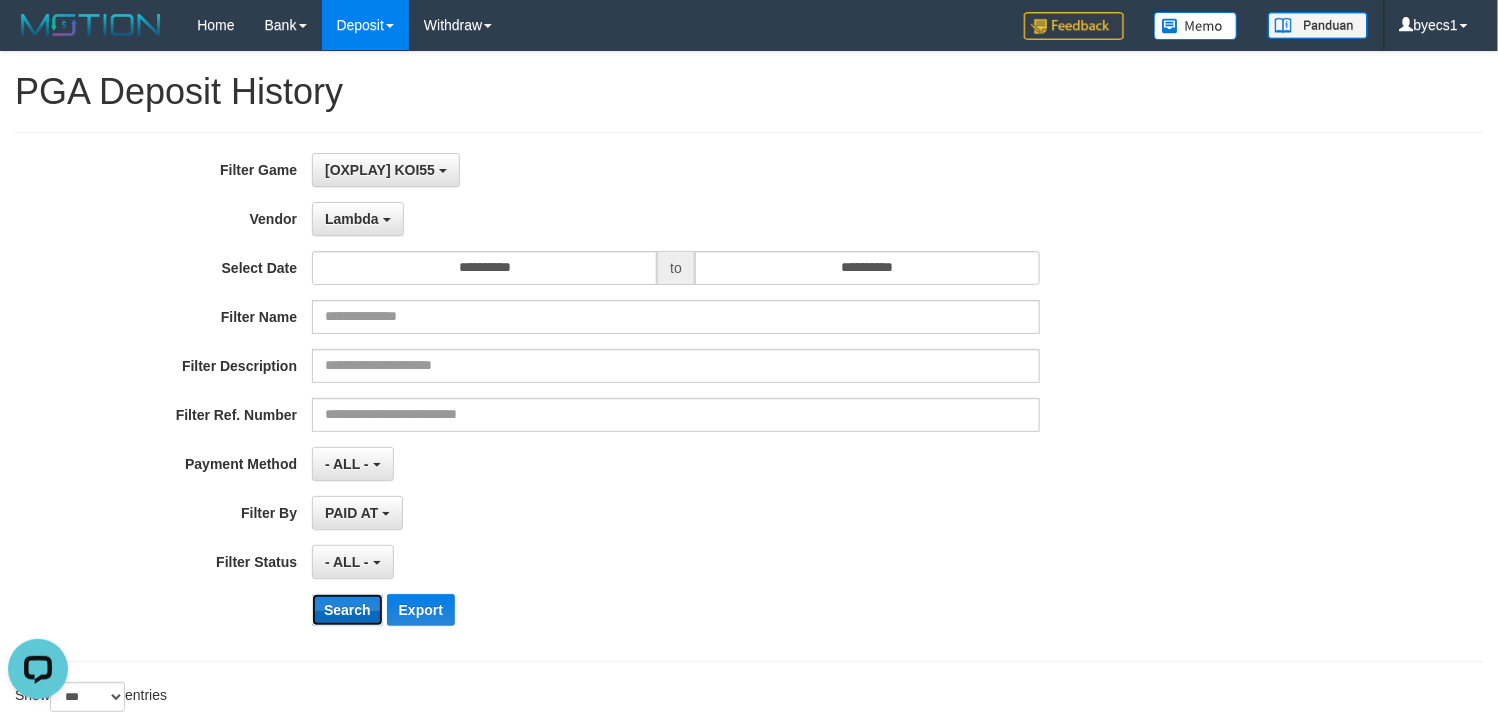 click on "Search" at bounding box center [347, 610] 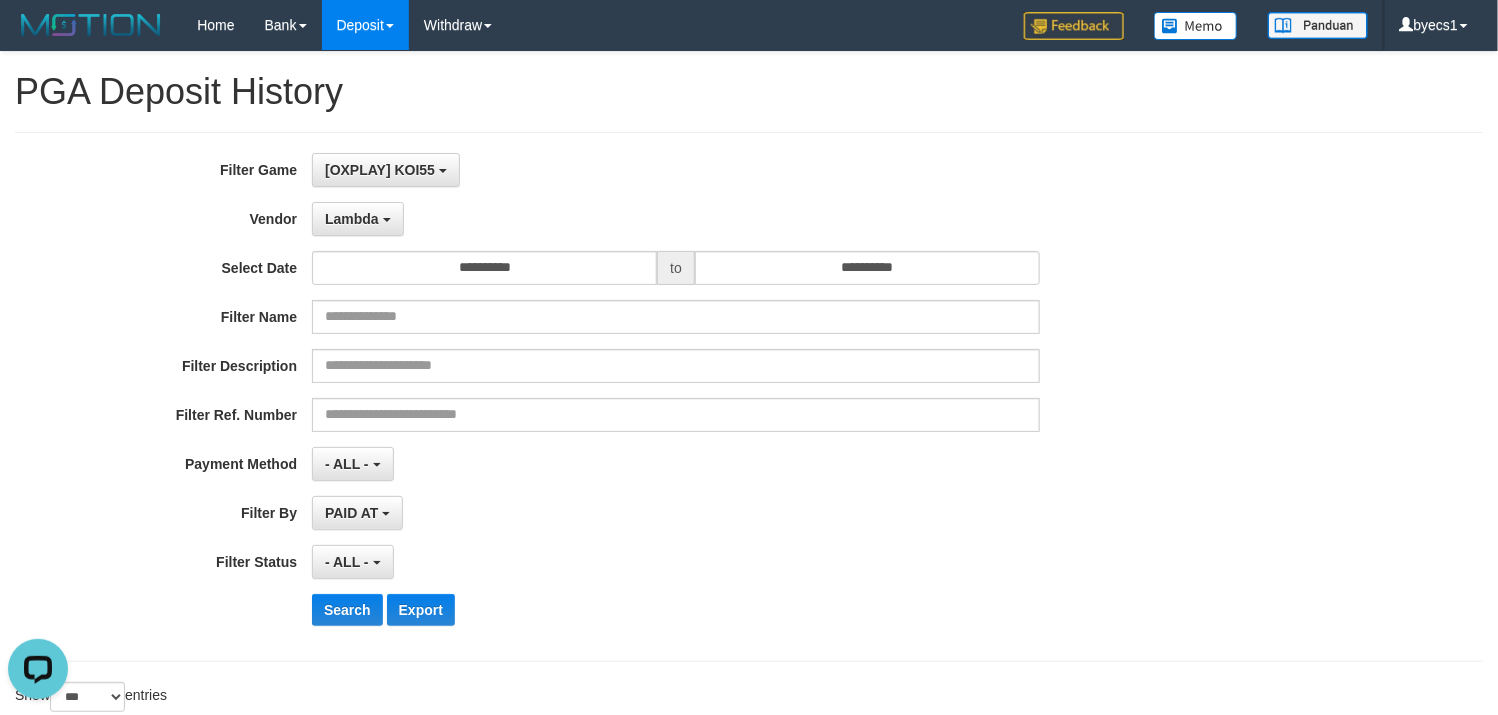 scroll, scrollTop: 904, scrollLeft: 0, axis: vertical 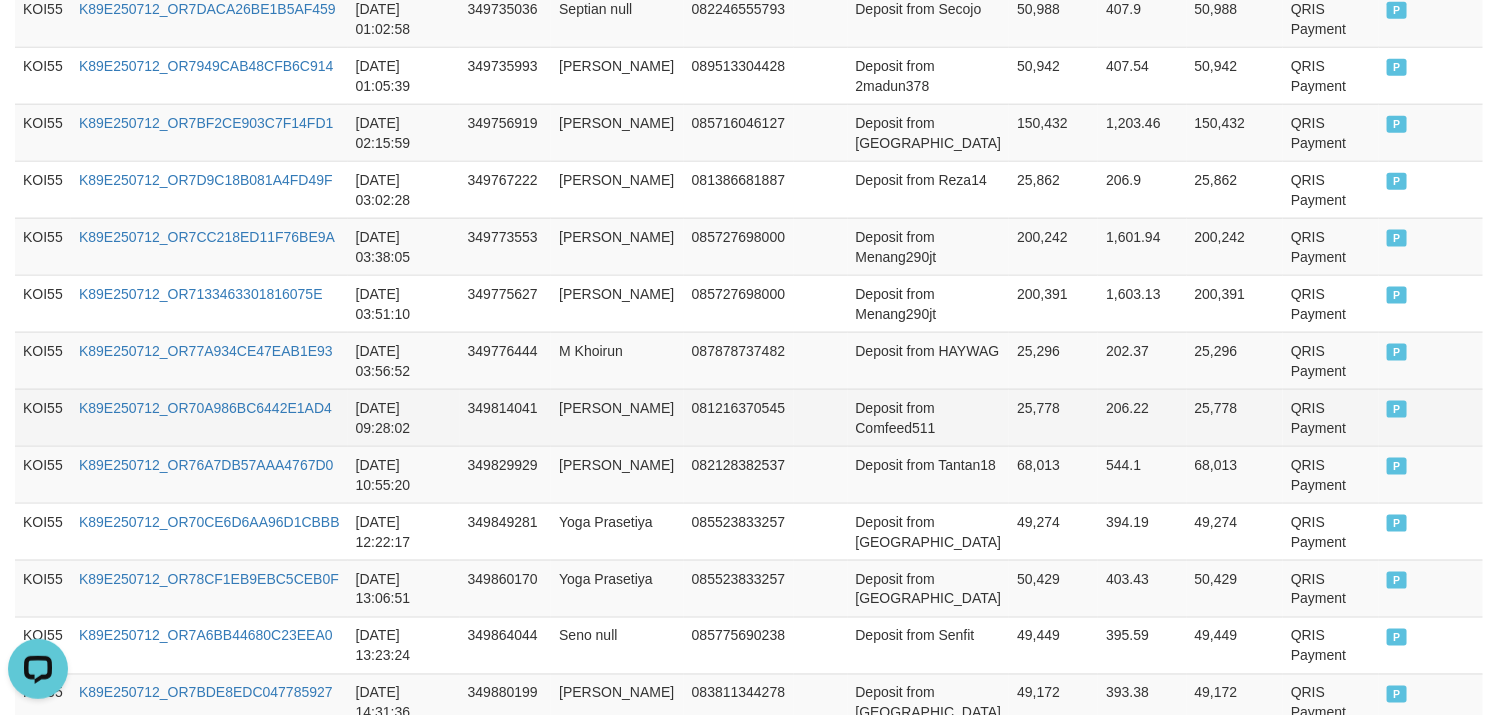 click on "KOI55" at bounding box center [43, 417] 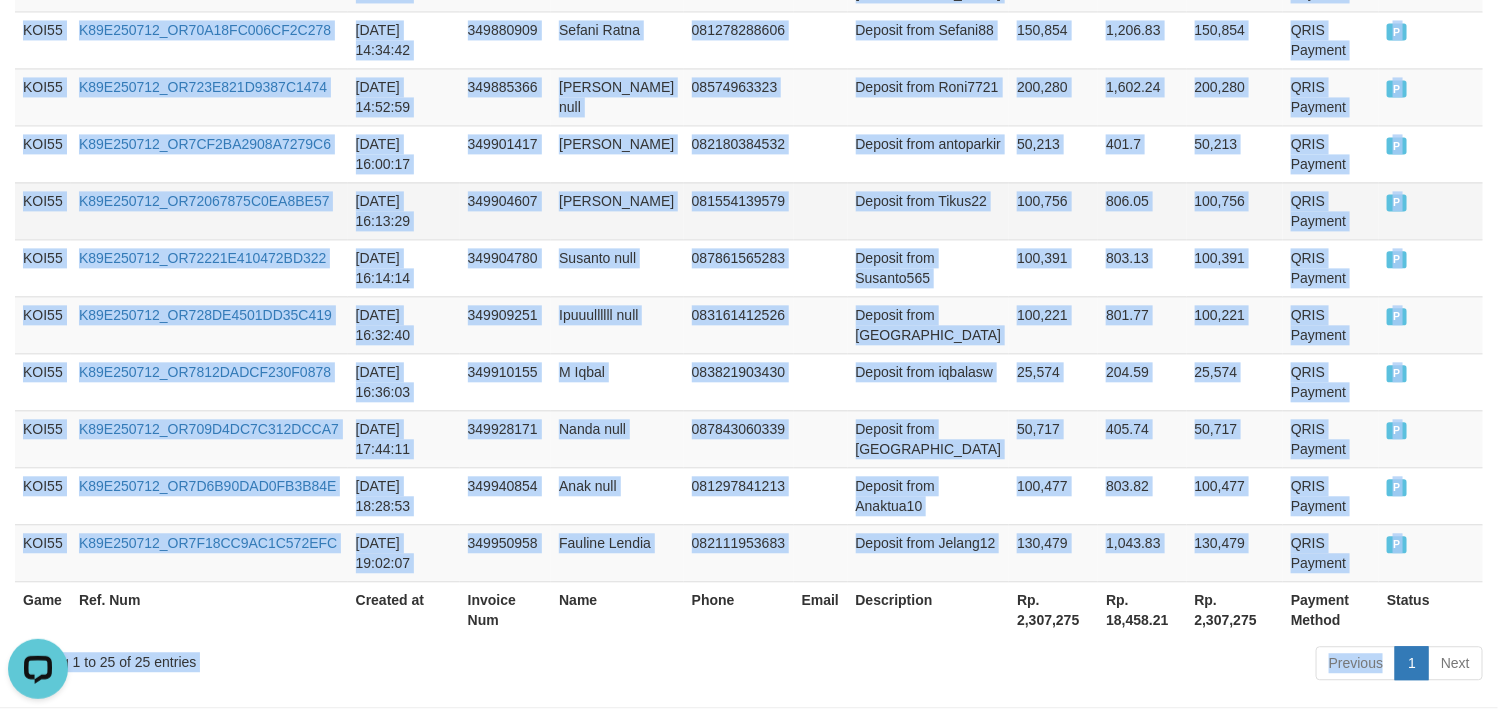 scroll, scrollTop: 1725, scrollLeft: 0, axis: vertical 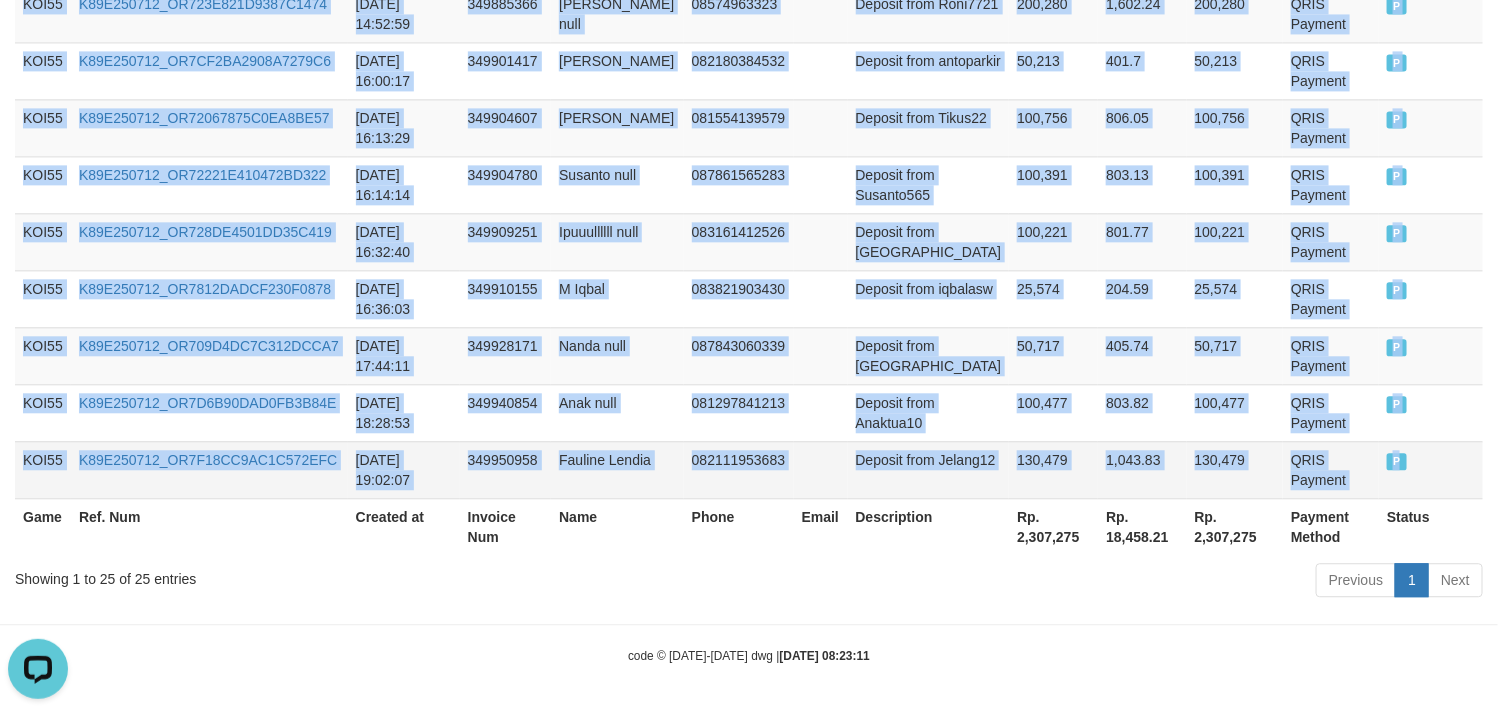 drag, startPoint x: 57, startPoint y: 408, endPoint x: 1422, endPoint y: 450, distance: 1365.646 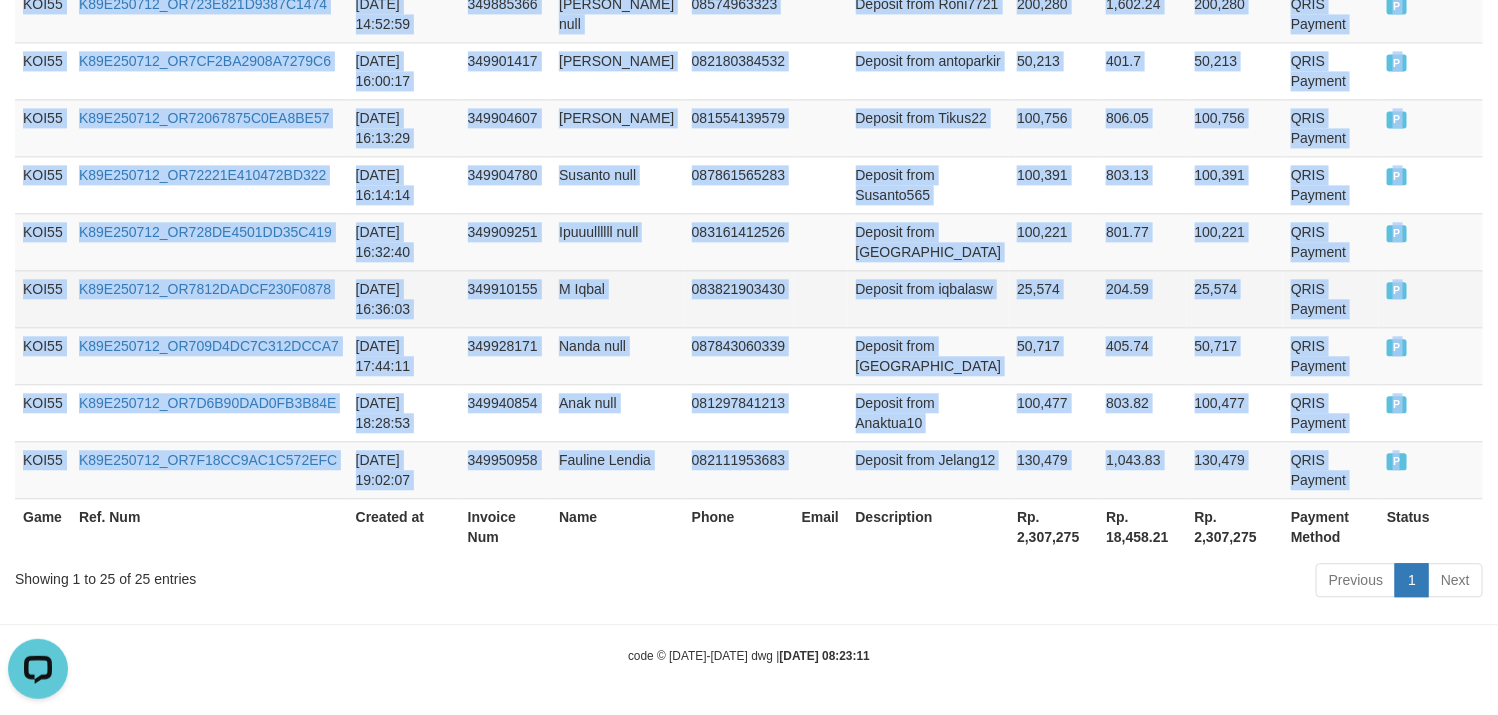 click on "[DATE] 16:36:03" at bounding box center (404, 298) 